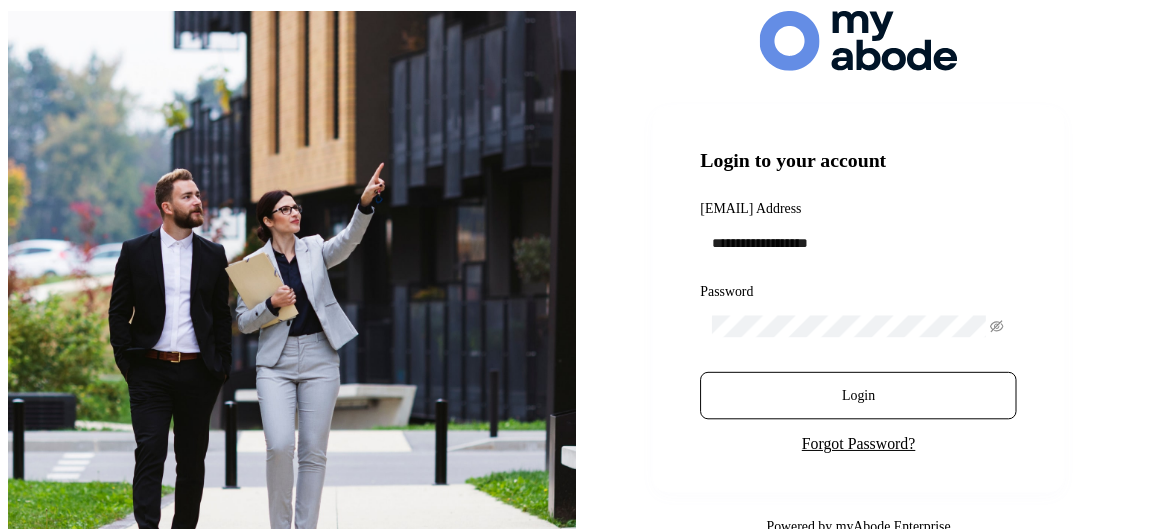 scroll, scrollTop: 0, scrollLeft: 0, axis: both 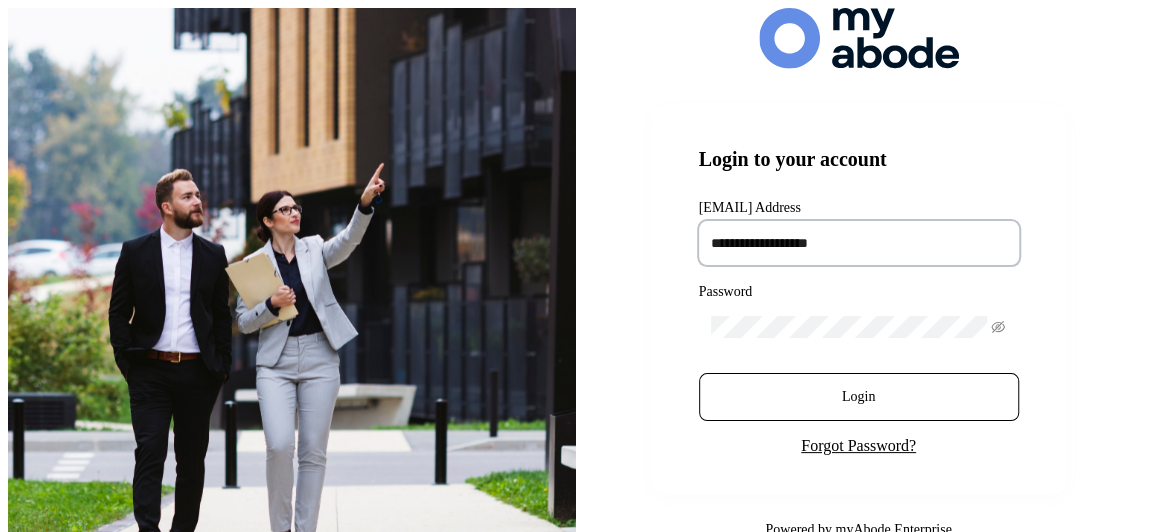 click at bounding box center [859, 243] 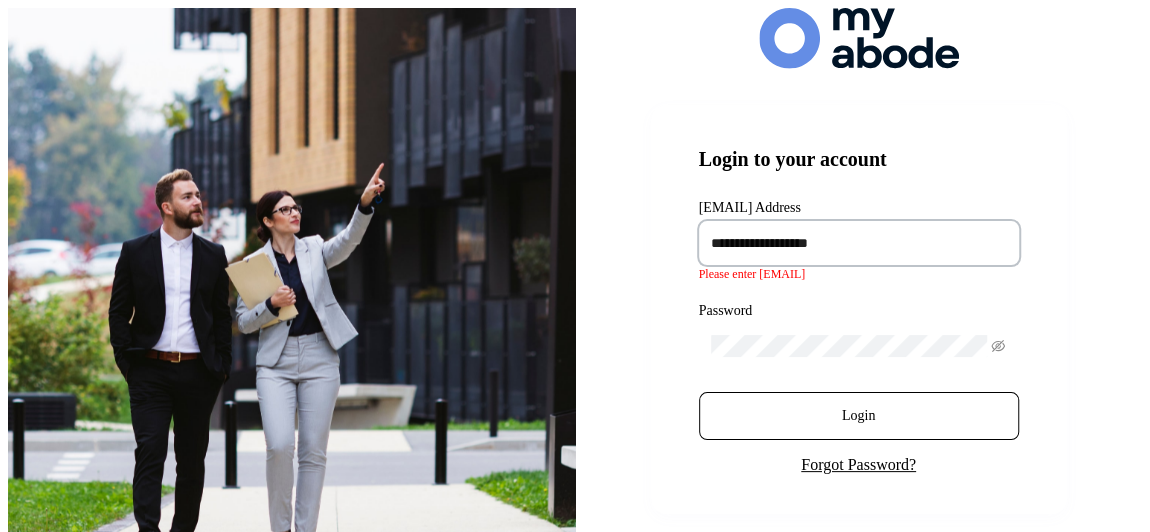 click at bounding box center [859, 243] 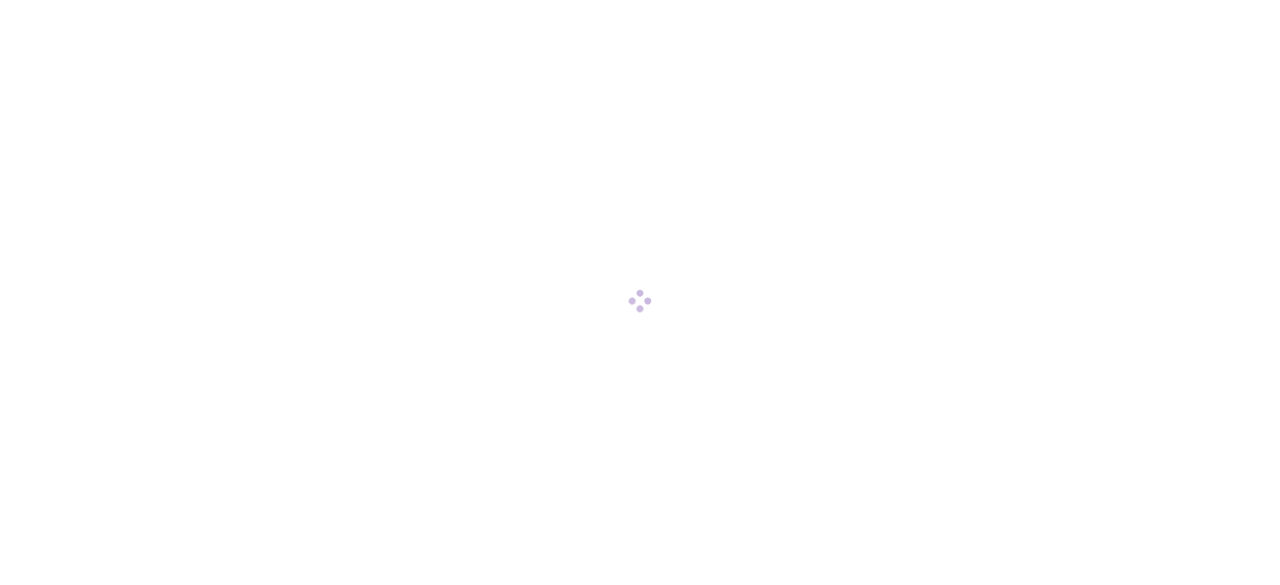 scroll, scrollTop: 0, scrollLeft: 0, axis: both 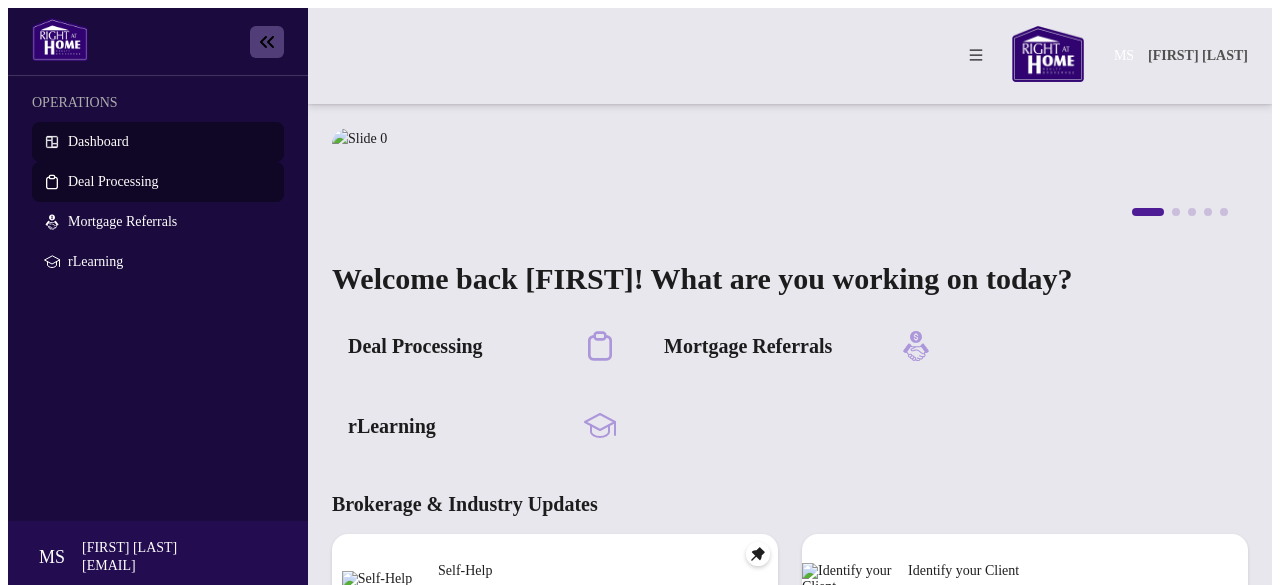 click on "Deal Processing" at bounding box center (113, 181) 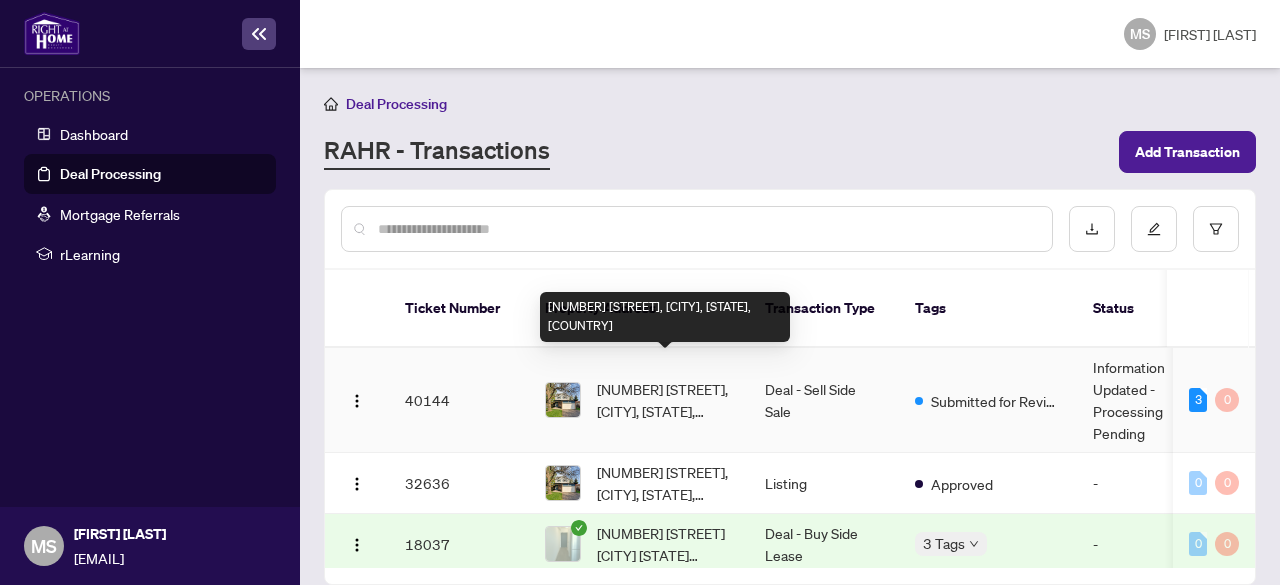 click on "[NUMBER] [STREET], [CITY], [STATE], [COUNTRY]" at bounding box center (665, 400) 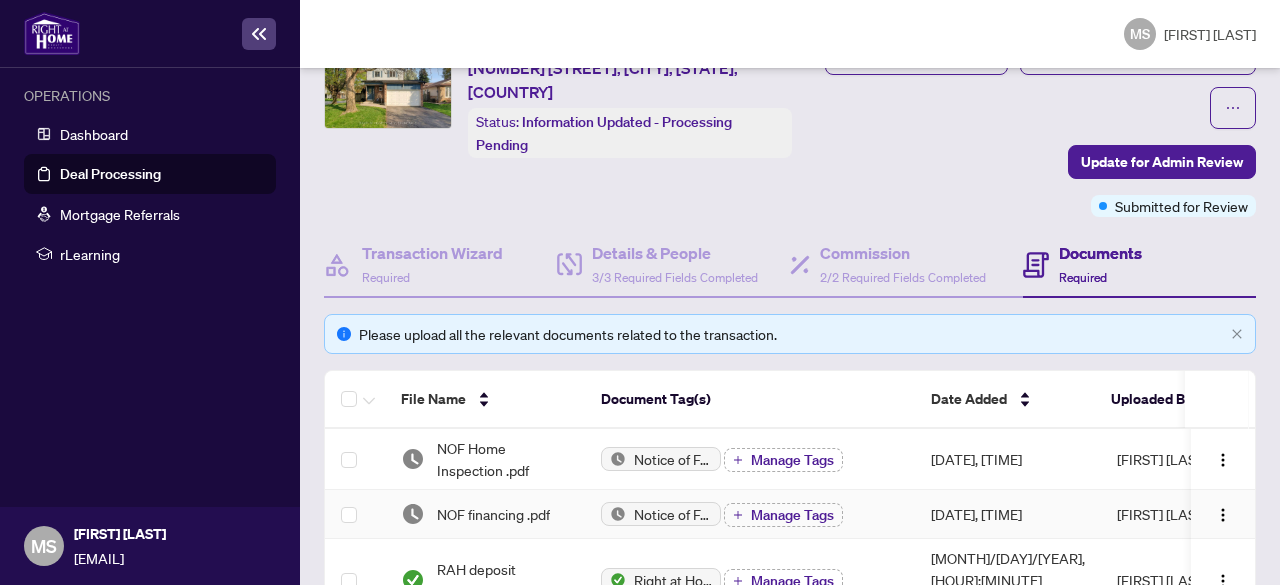 scroll, scrollTop: 0, scrollLeft: 0, axis: both 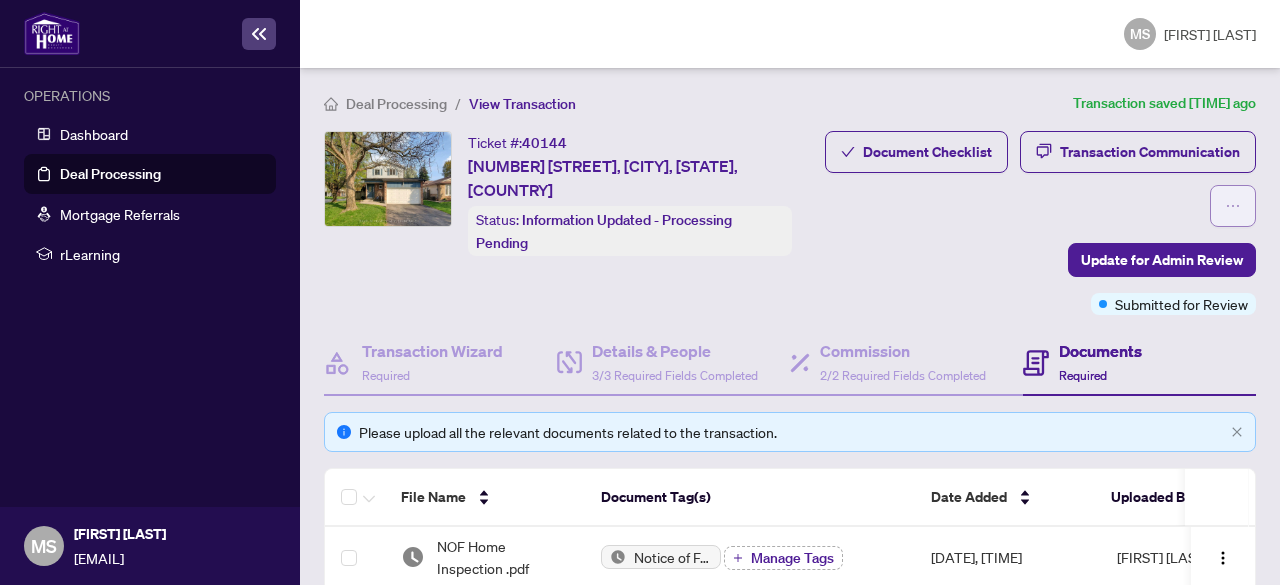 click at bounding box center (1233, 206) 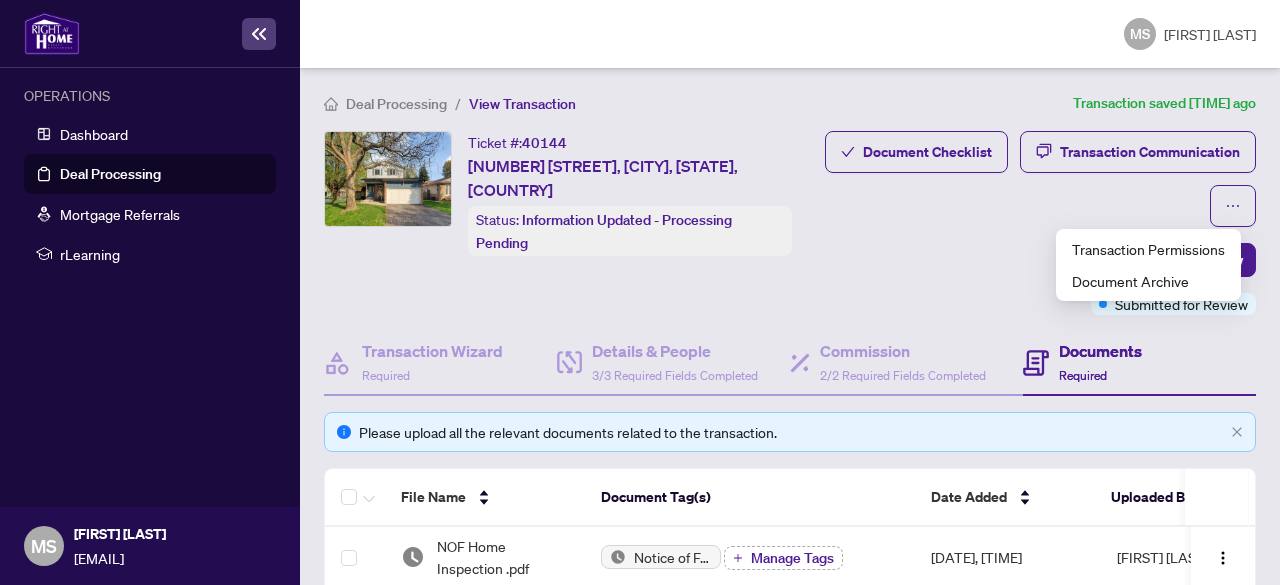 click on "Document Checklist Transaction Communication Update for Admin Review Submitted for Review" at bounding box center [1028, 223] 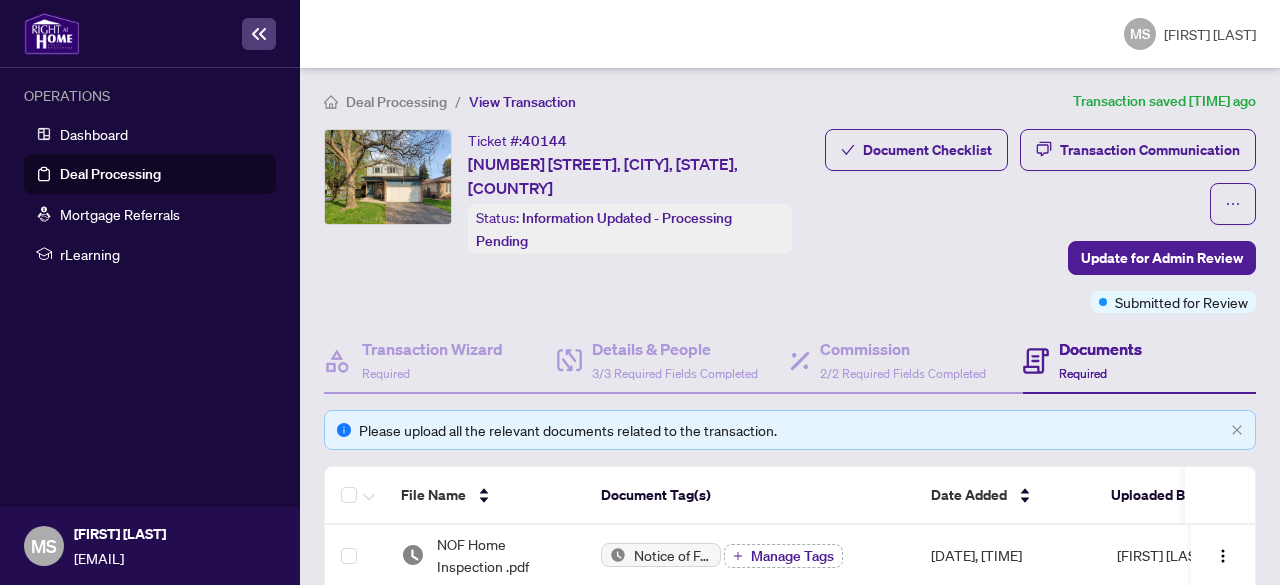 scroll, scrollTop: 0, scrollLeft: 0, axis: both 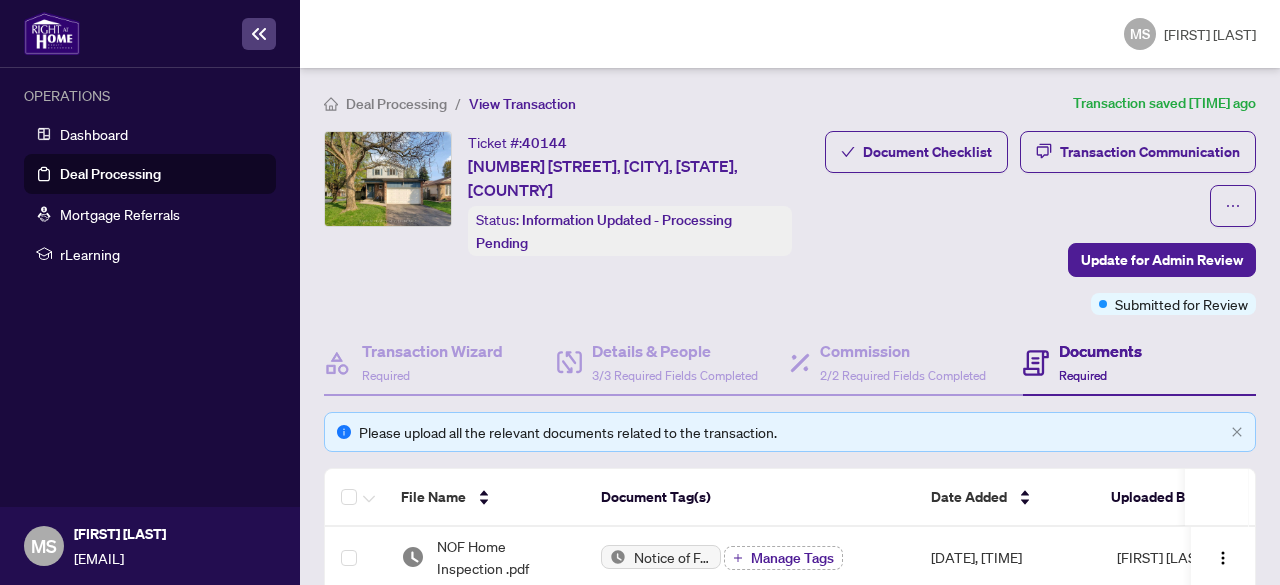click on "Document Checklist Transaction Communication" at bounding box center [1028, 179] 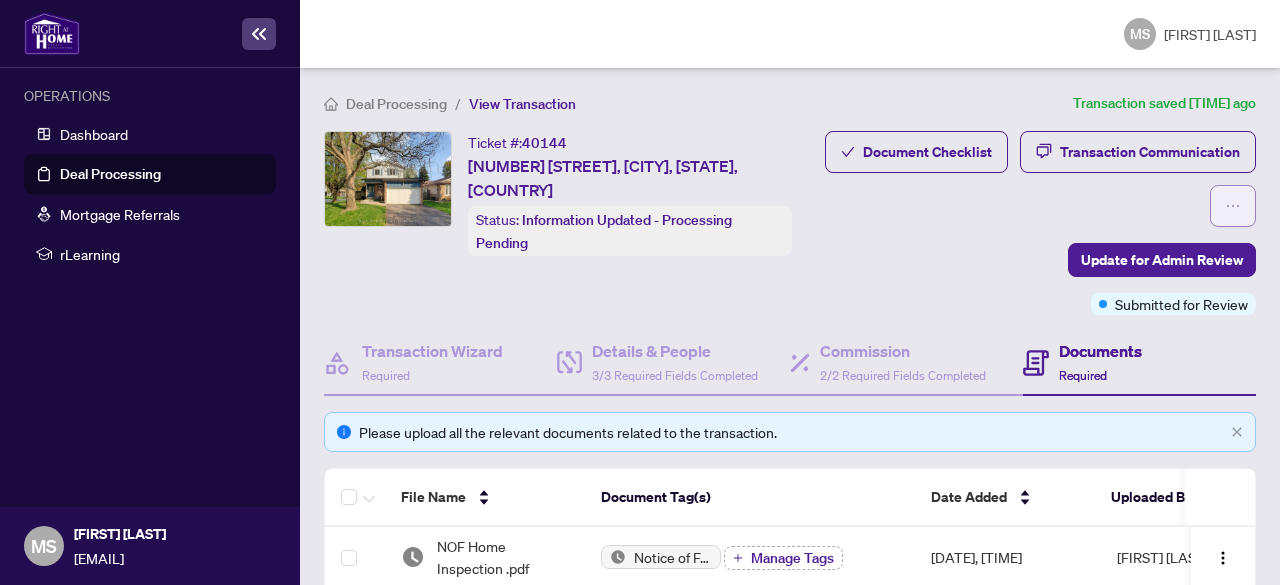 click at bounding box center (1233, 206) 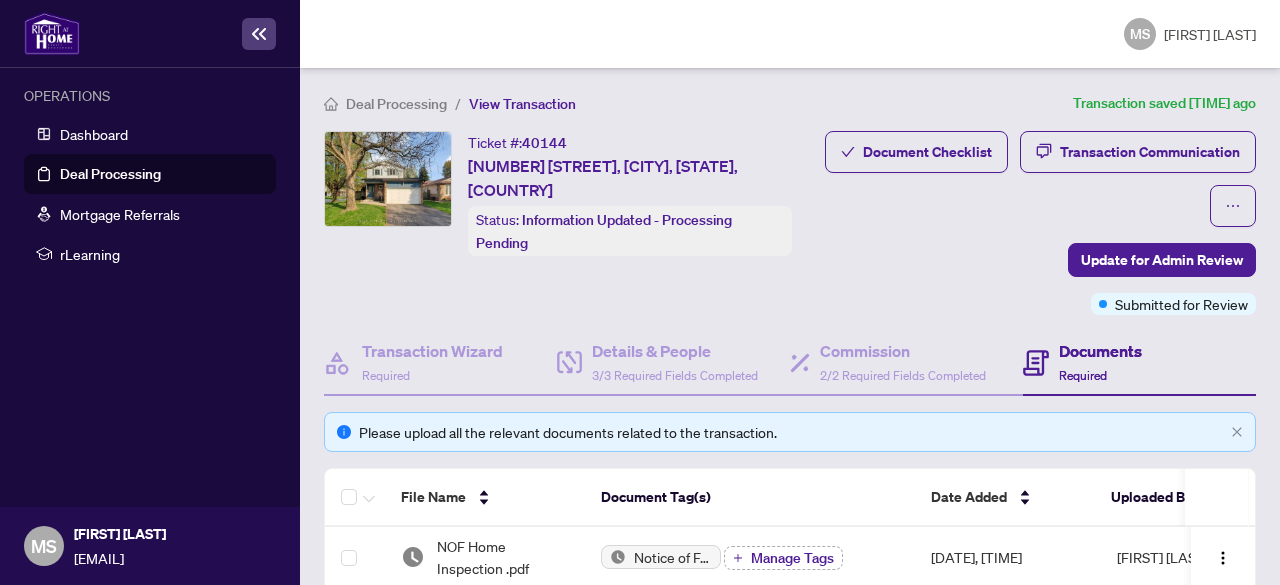 click on "Document Checklist Transaction Communication" at bounding box center (1028, 179) 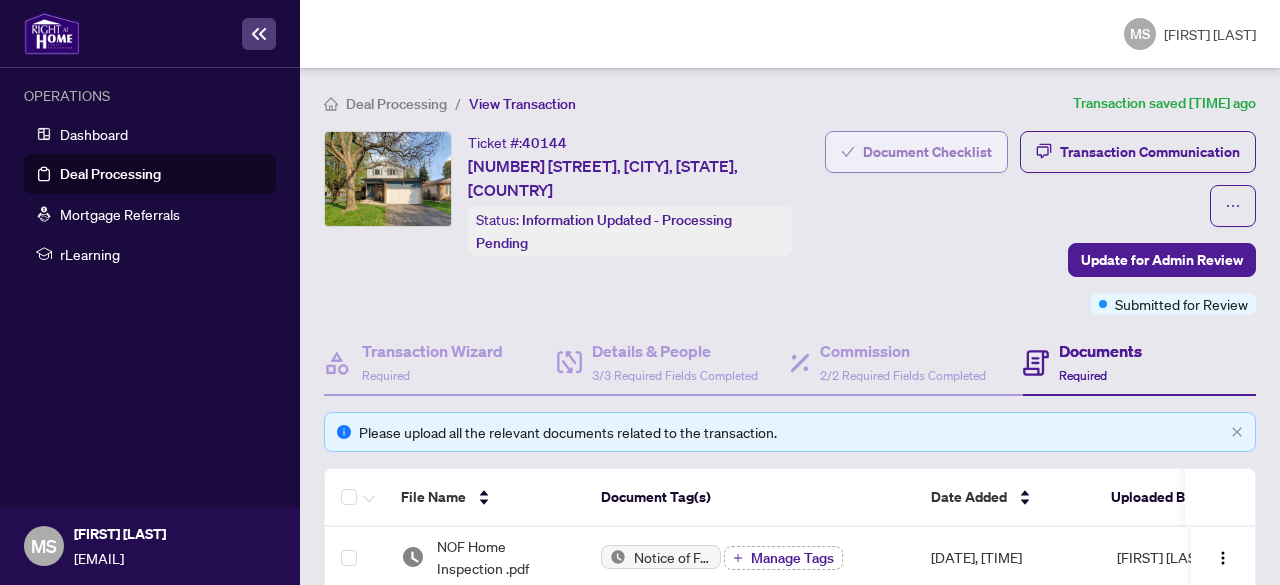 click on "Document Checklist" at bounding box center [927, 152] 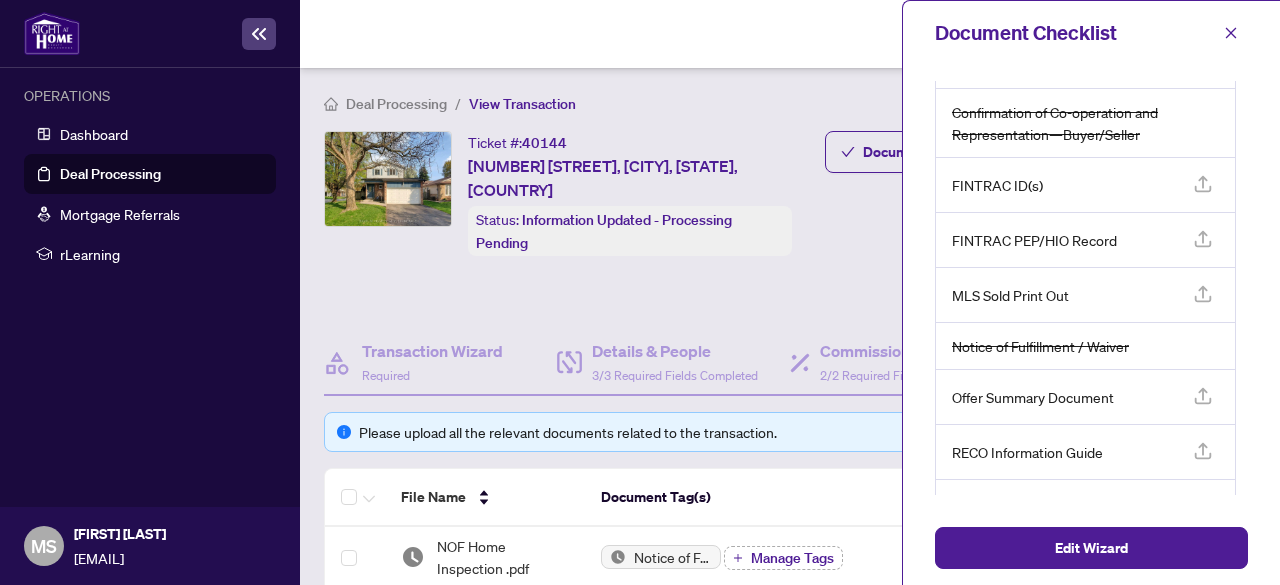 scroll, scrollTop: 61, scrollLeft: 0, axis: vertical 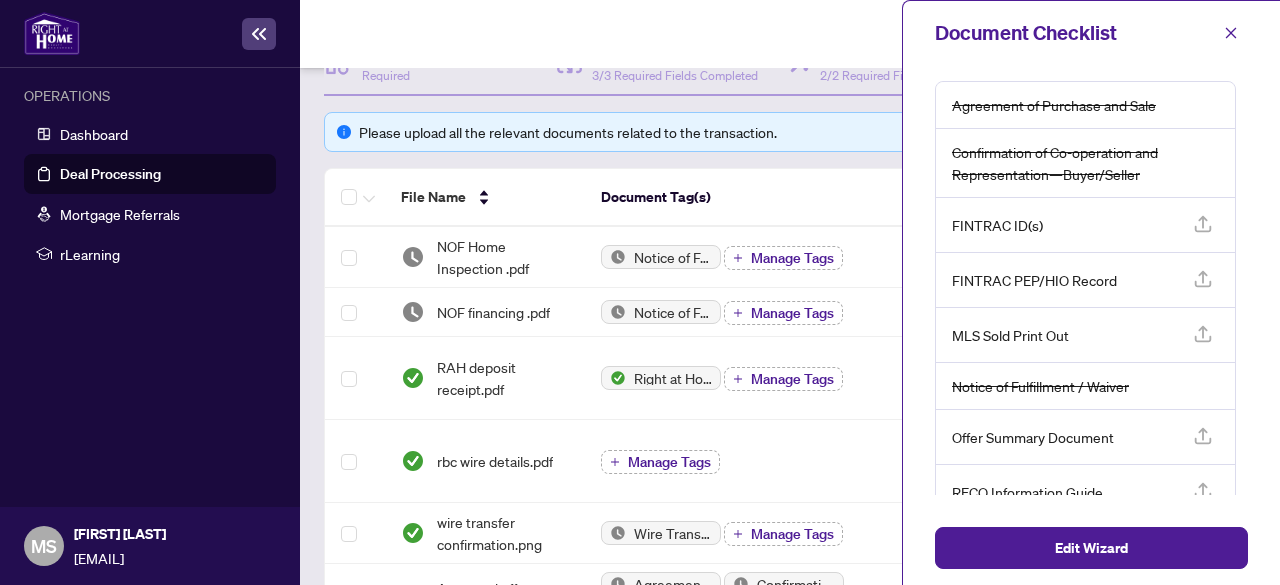 click on "MLS Sold Print Out" at bounding box center (1054, 105) 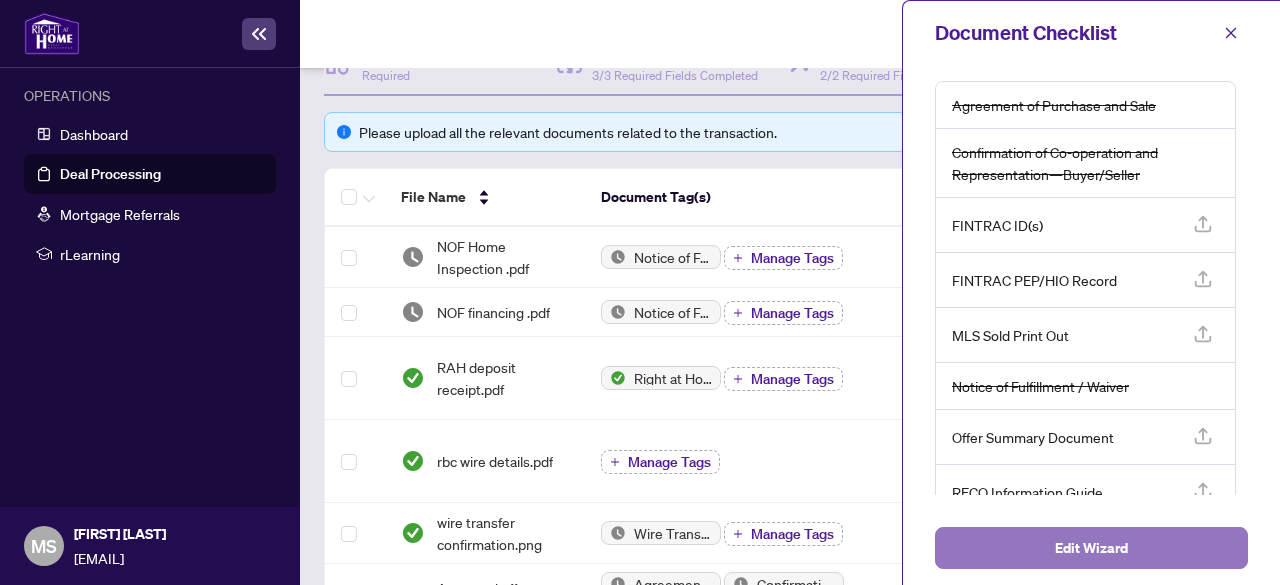 click on "Edit Wizard" at bounding box center [1091, 548] 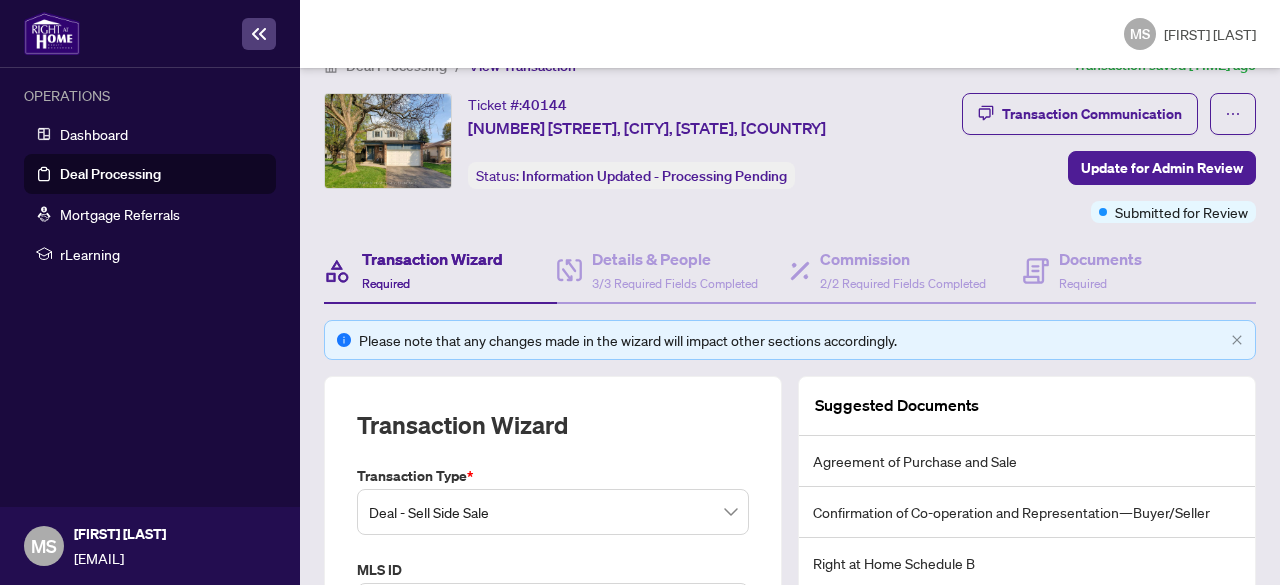 scroll, scrollTop: 0, scrollLeft: 0, axis: both 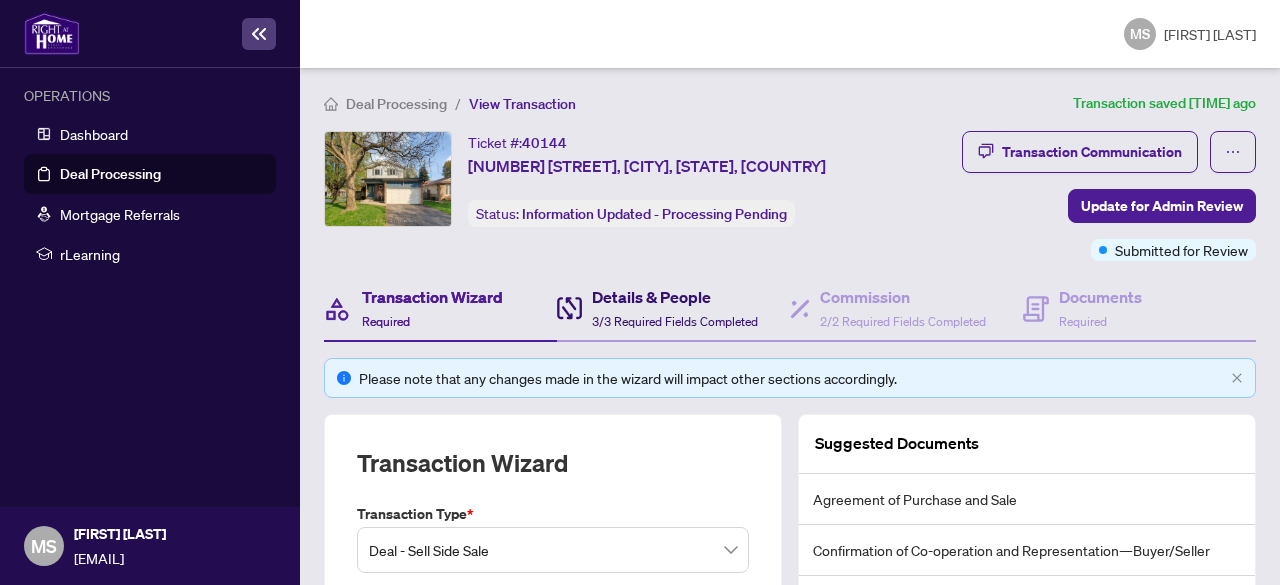 click on "3/3 Required Fields Completed" at bounding box center [675, 321] 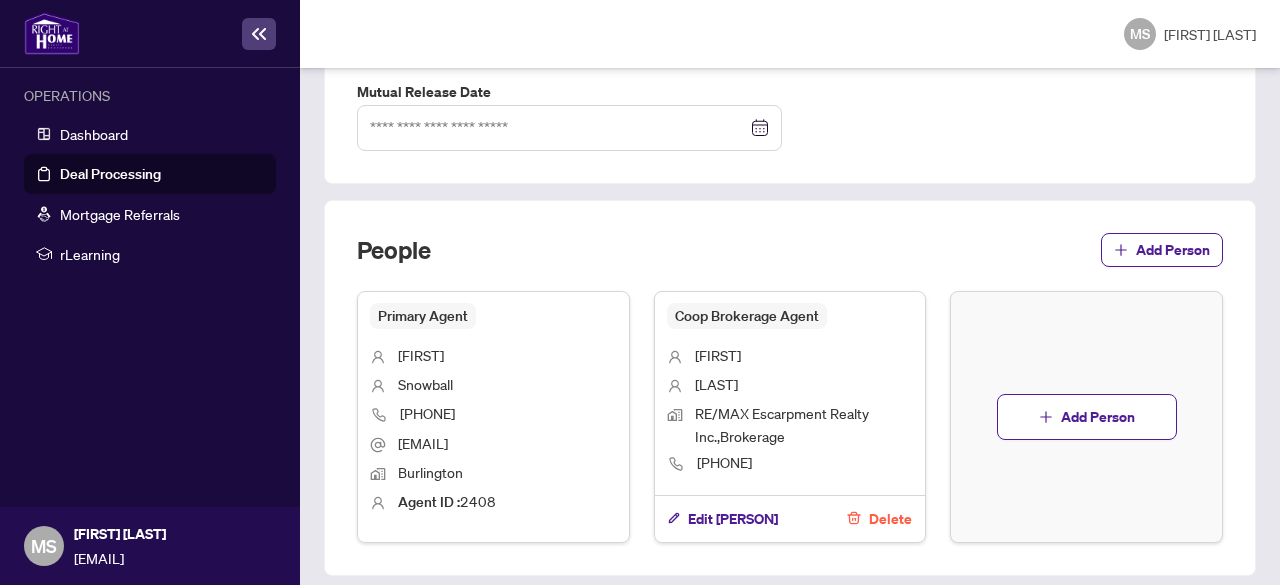 scroll, scrollTop: 1060, scrollLeft: 0, axis: vertical 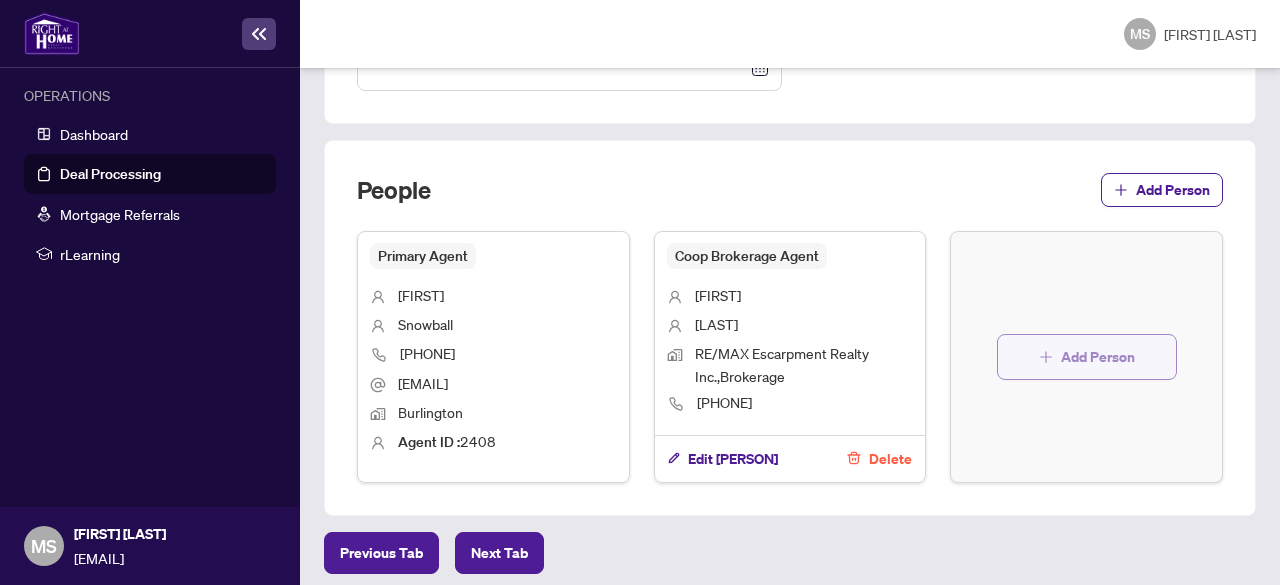 click on "Add Person" at bounding box center [1087, 357] 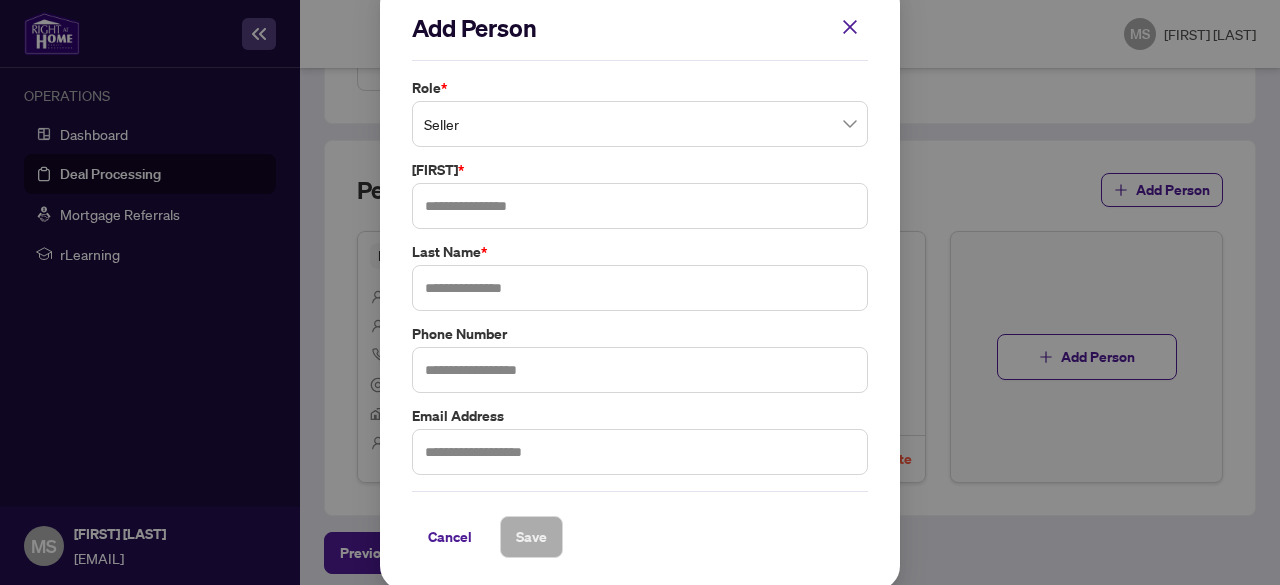 scroll, scrollTop: 0, scrollLeft: 0, axis: both 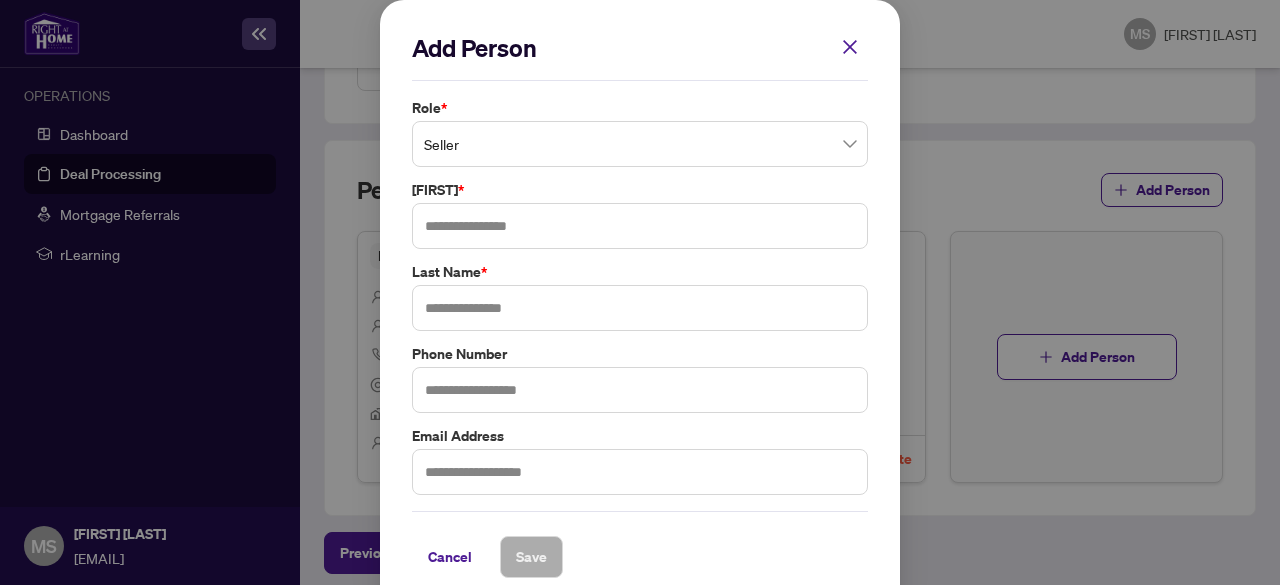 click on "Role * Seller" at bounding box center [640, 132] 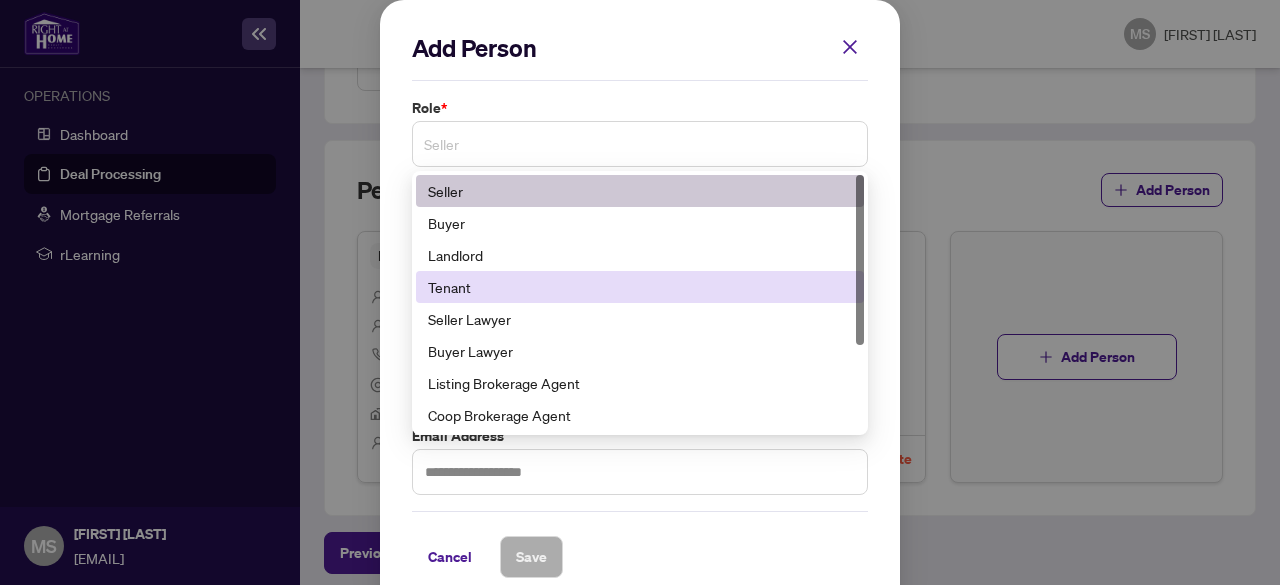 scroll, scrollTop: 100, scrollLeft: 0, axis: vertical 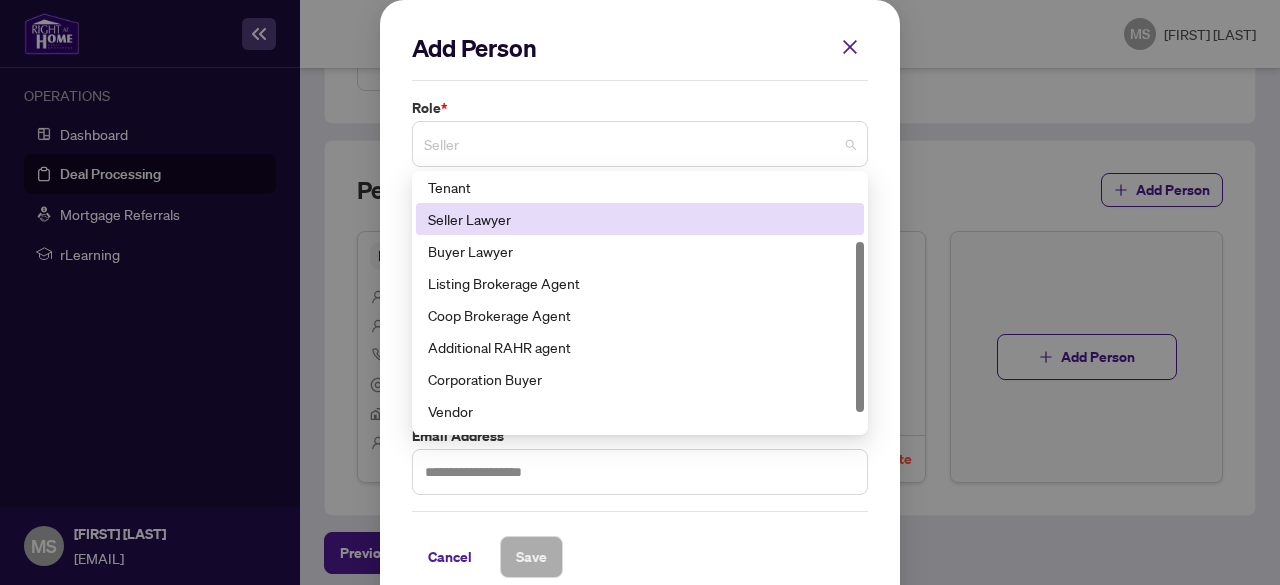 click on "Seller Lawyer" at bounding box center [640, 219] 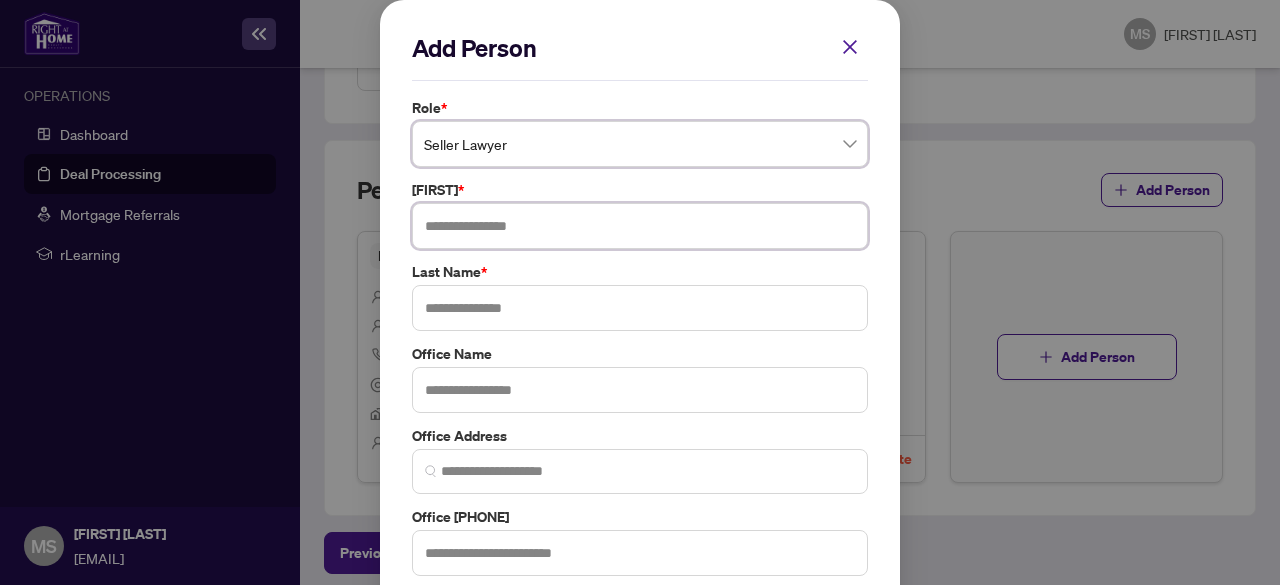 click at bounding box center [640, 226] 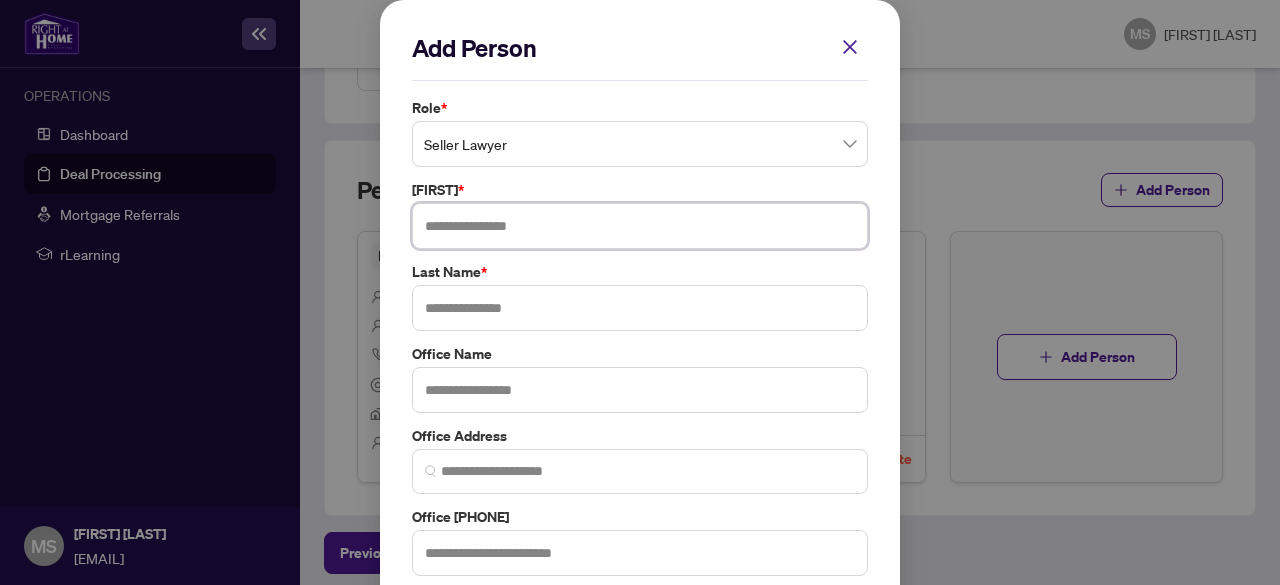 paste on "*******" 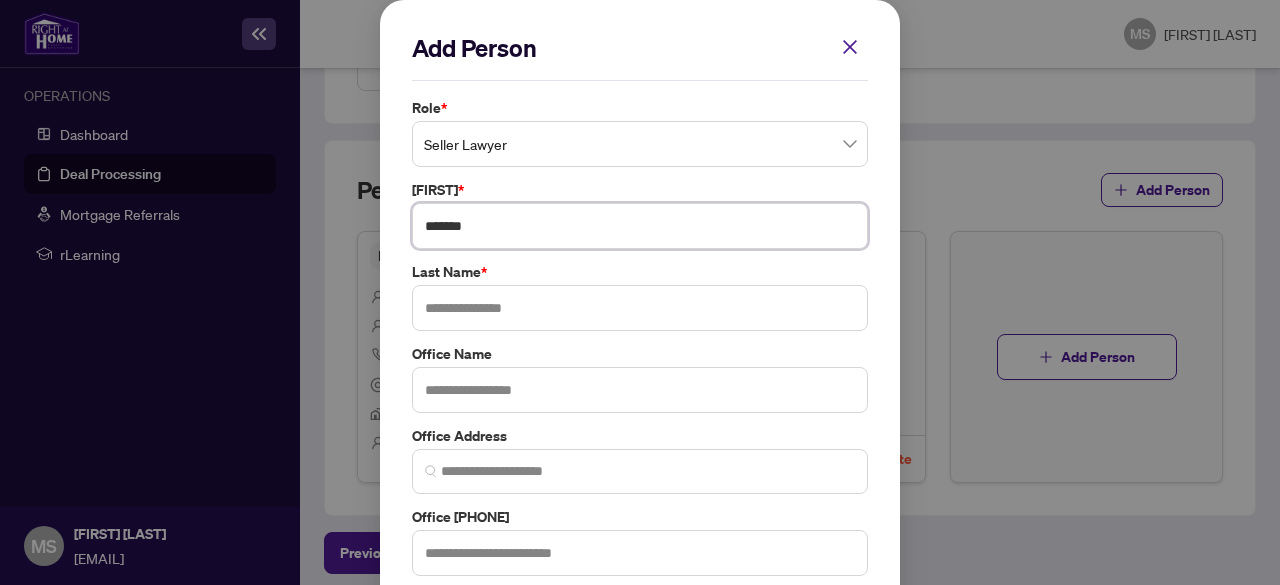type on "*******" 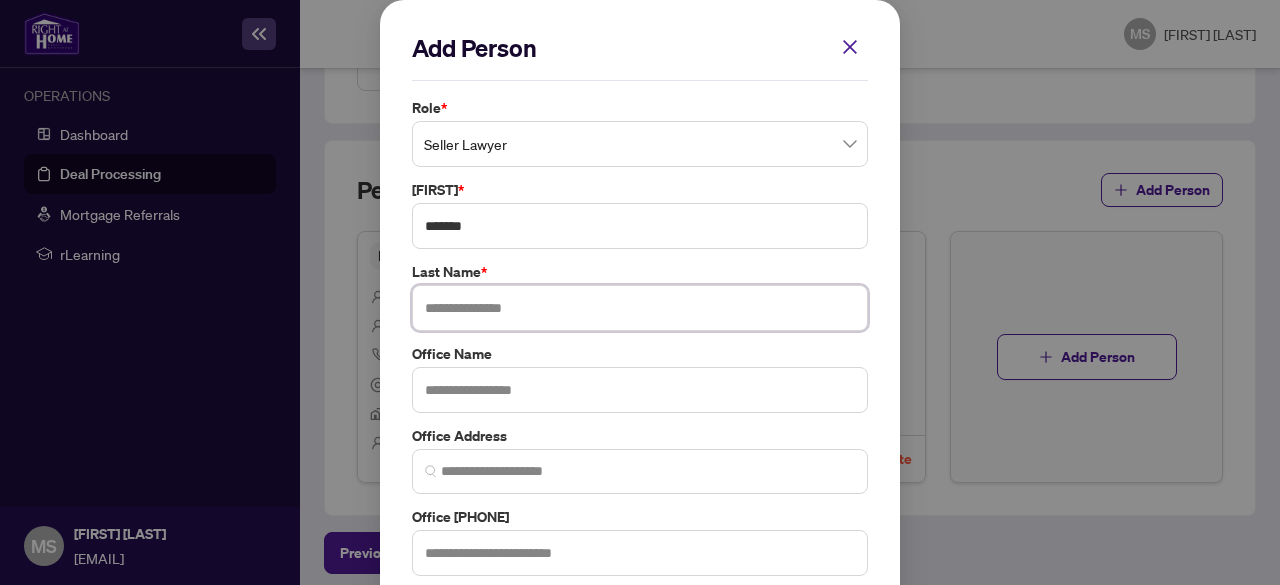 click at bounding box center [640, 308] 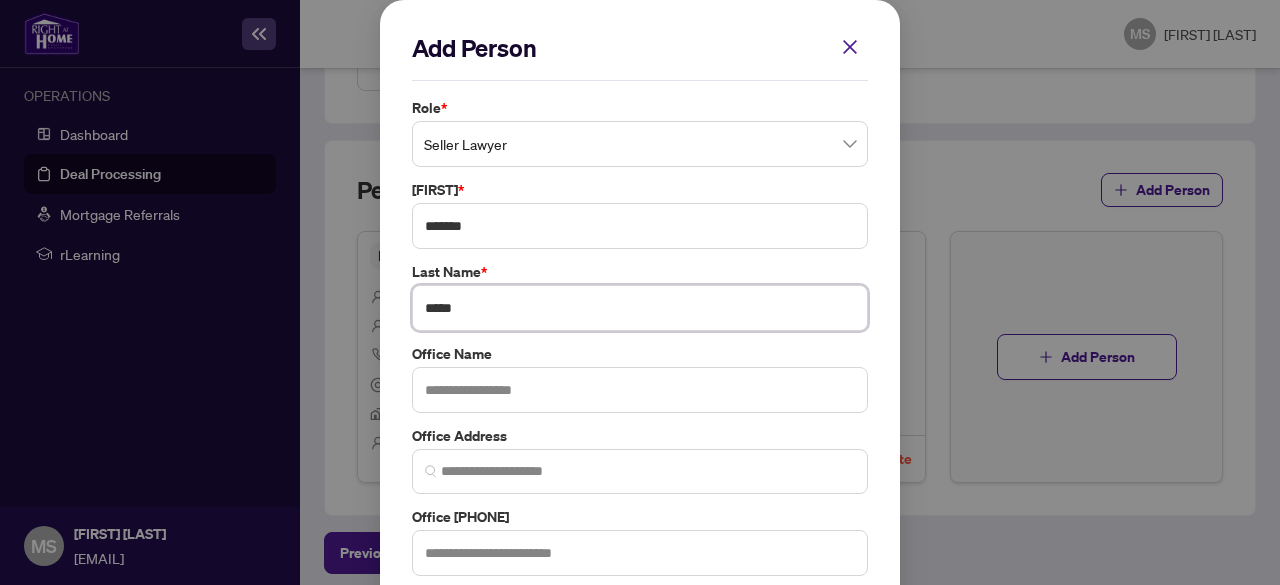 type on "*****" 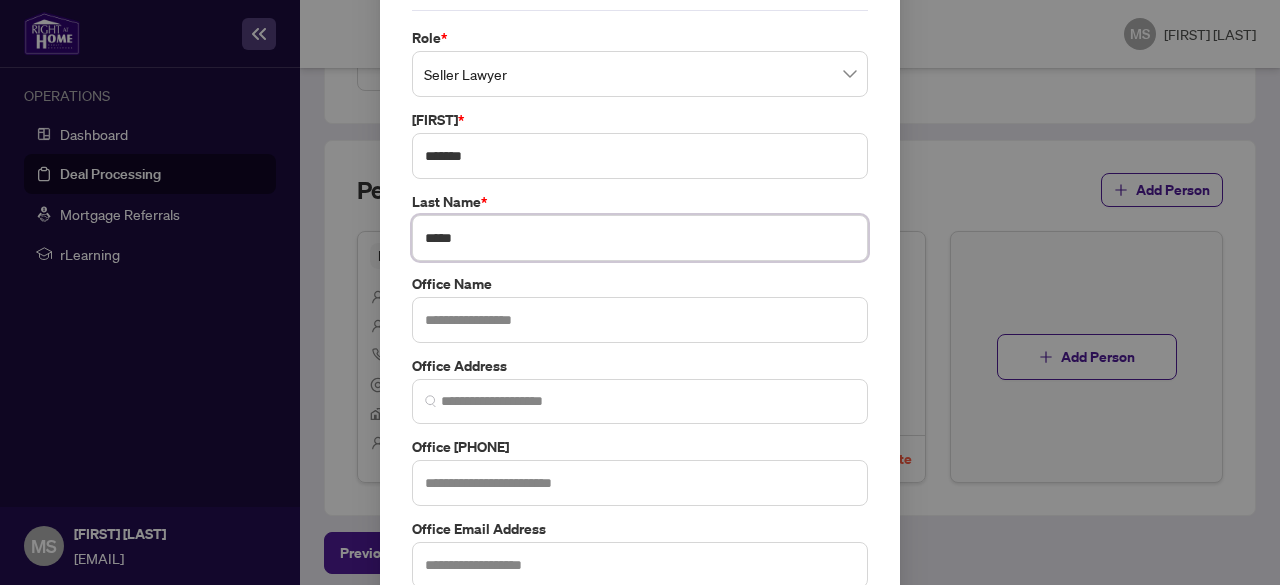 scroll, scrollTop: 182, scrollLeft: 0, axis: vertical 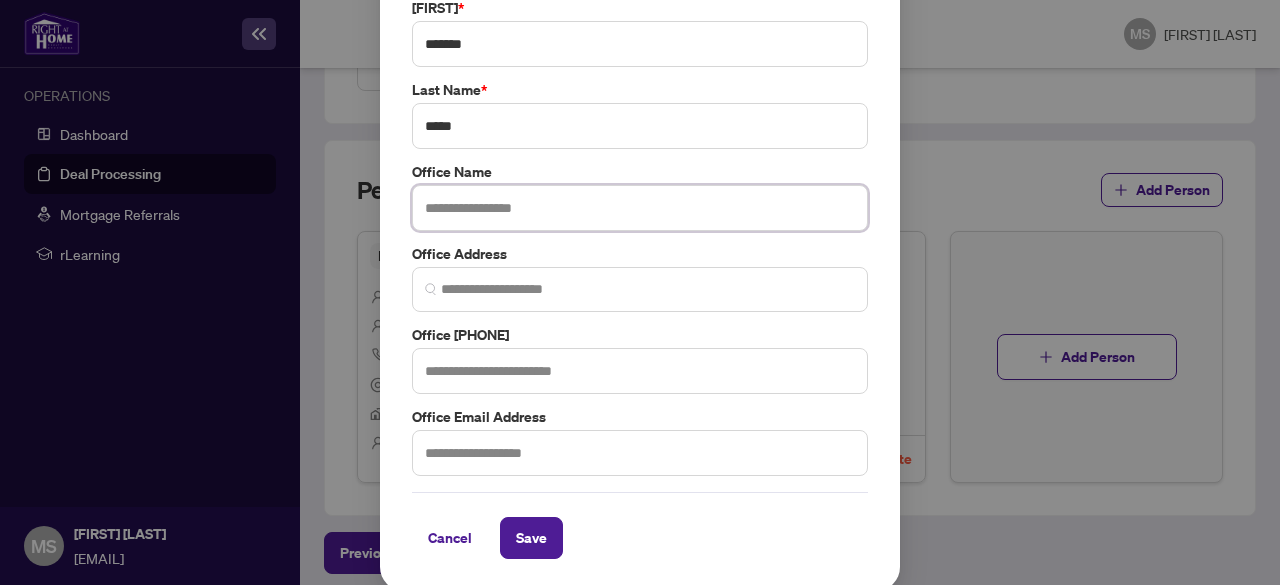 click at bounding box center (640, 208) 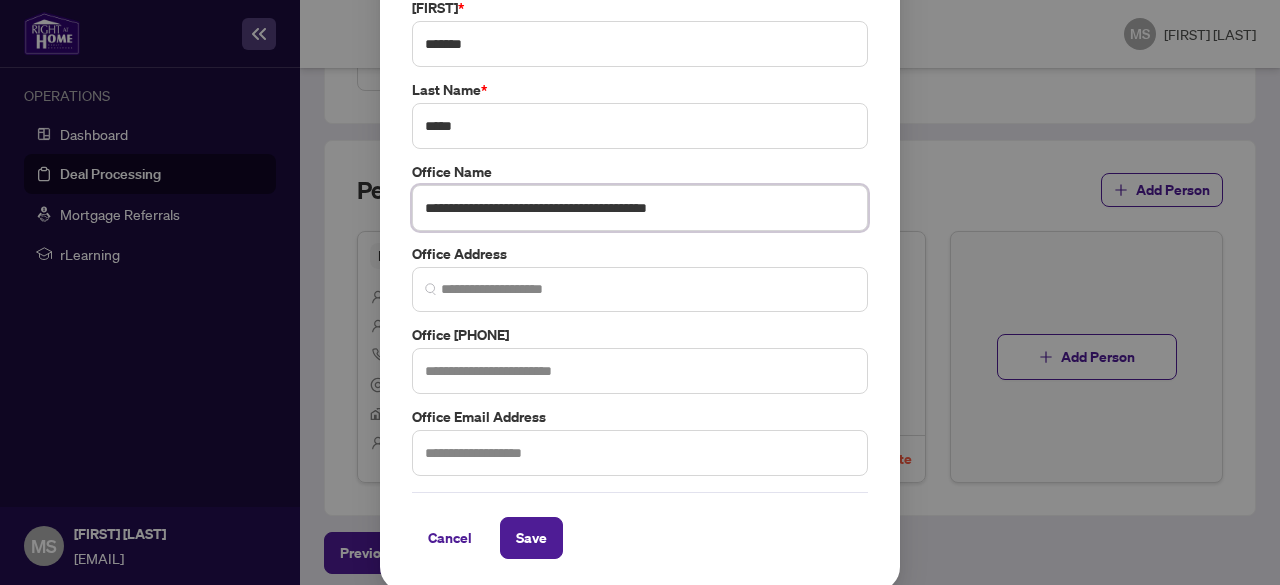 type on "**********" 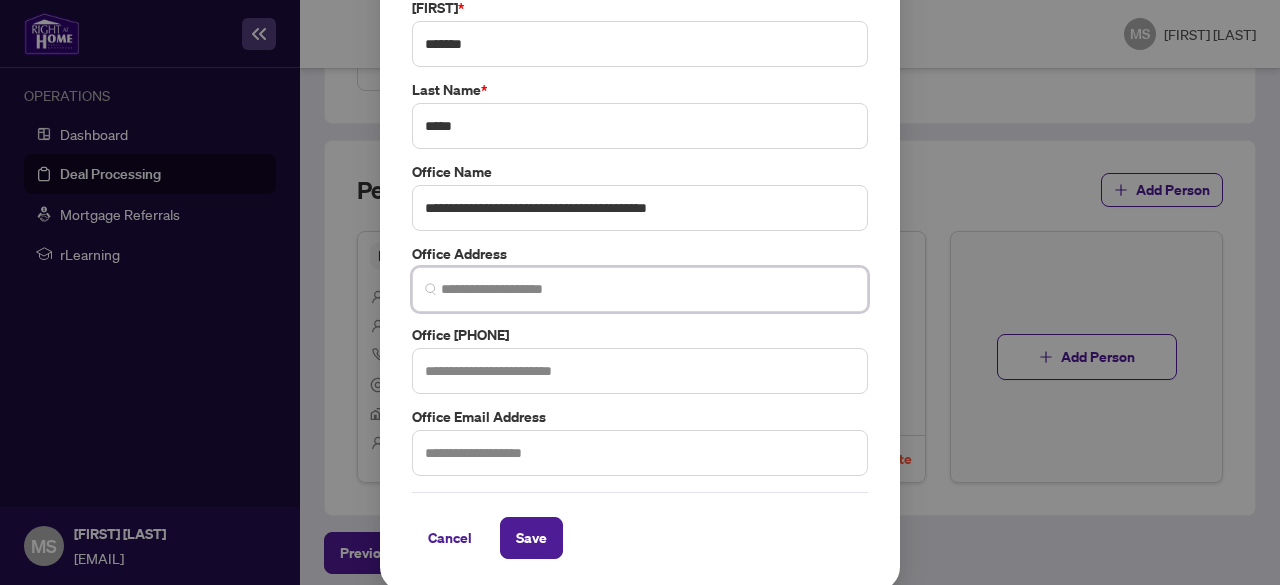 click at bounding box center (648, 289) 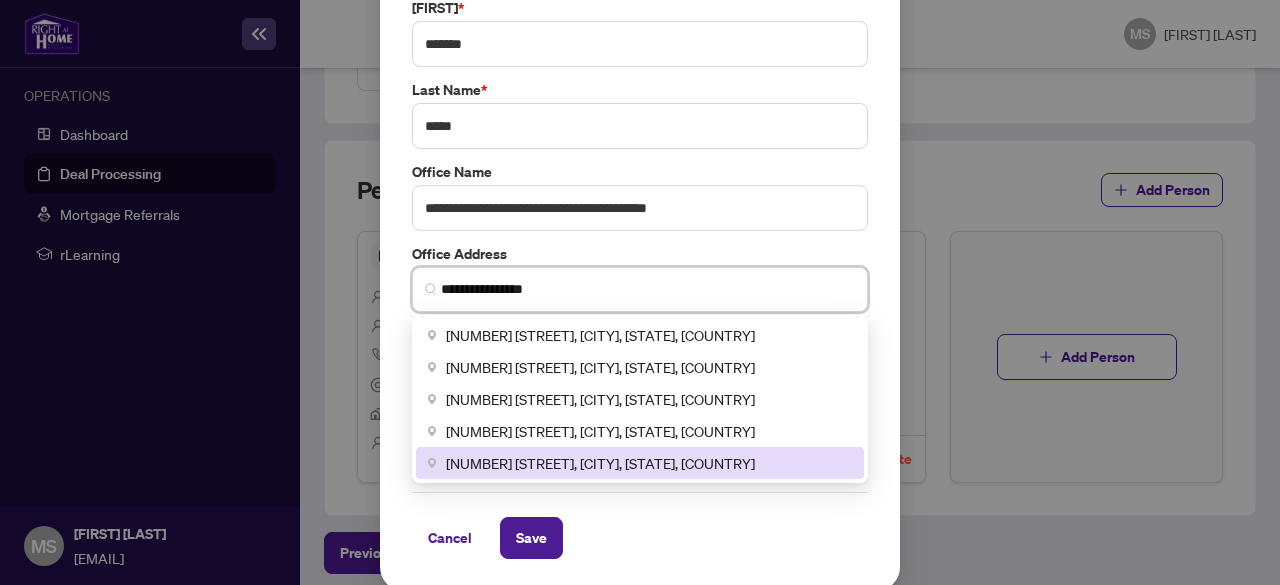 click on "[NUMBER] [STREET], [CITY], [STATE], [COUNTRY]" at bounding box center [600, 463] 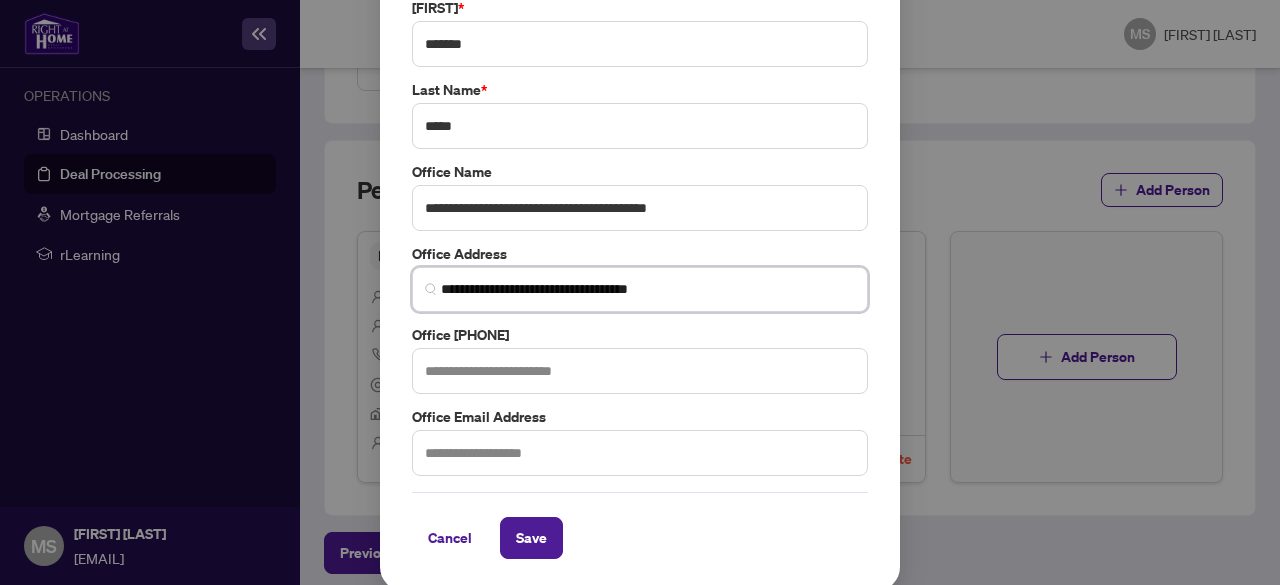 type on "**********" 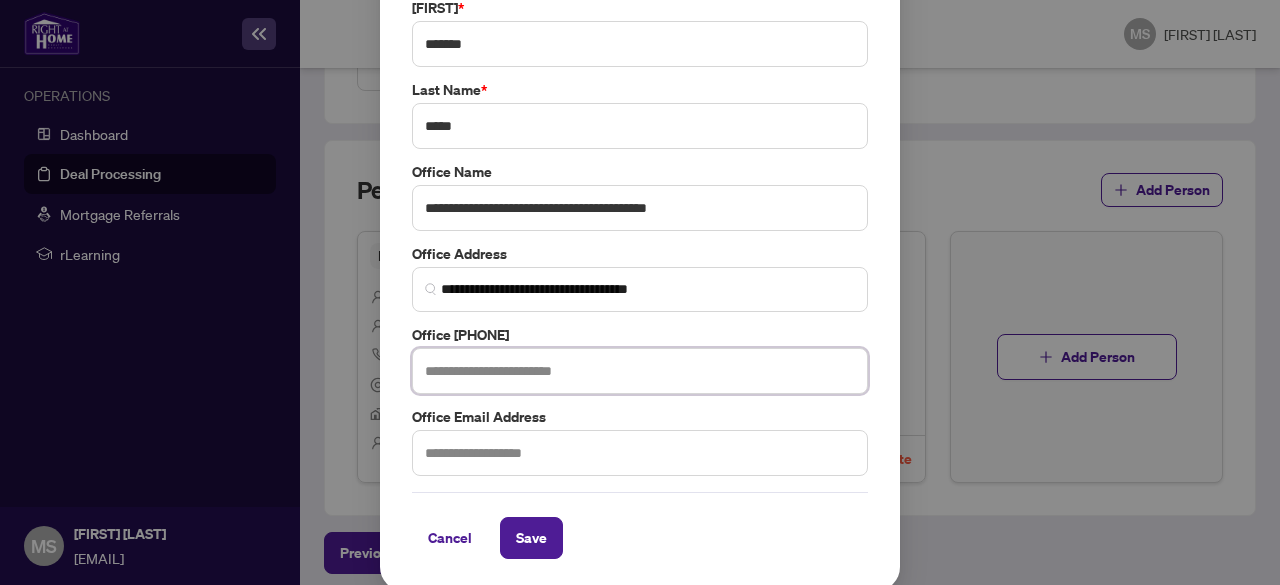 click at bounding box center [640, 371] 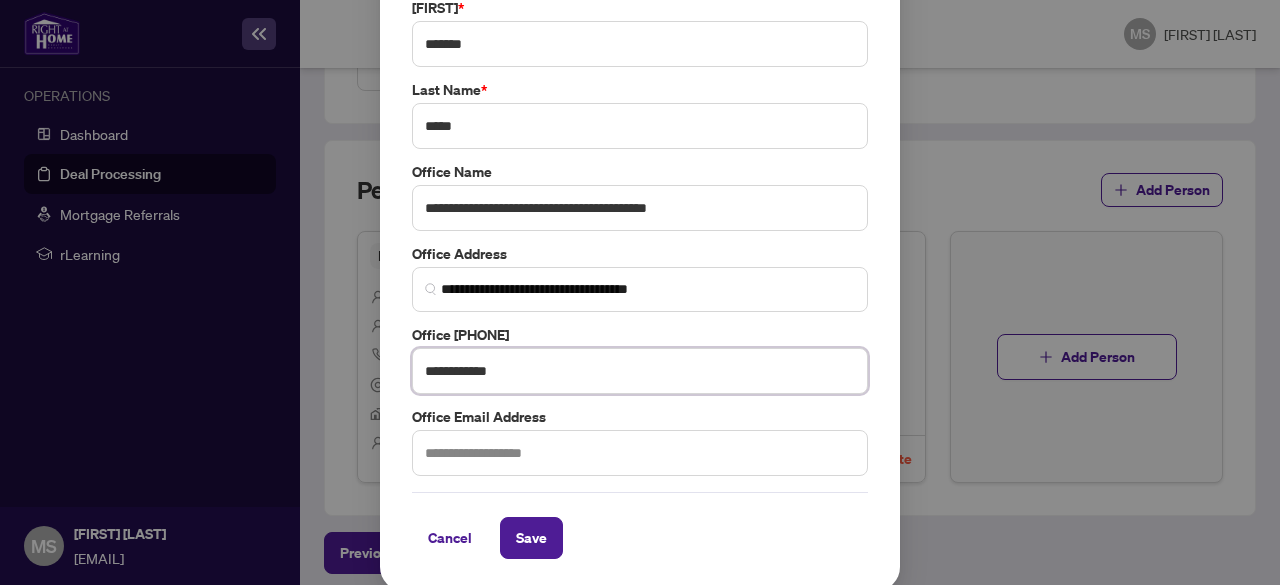 type on "**********" 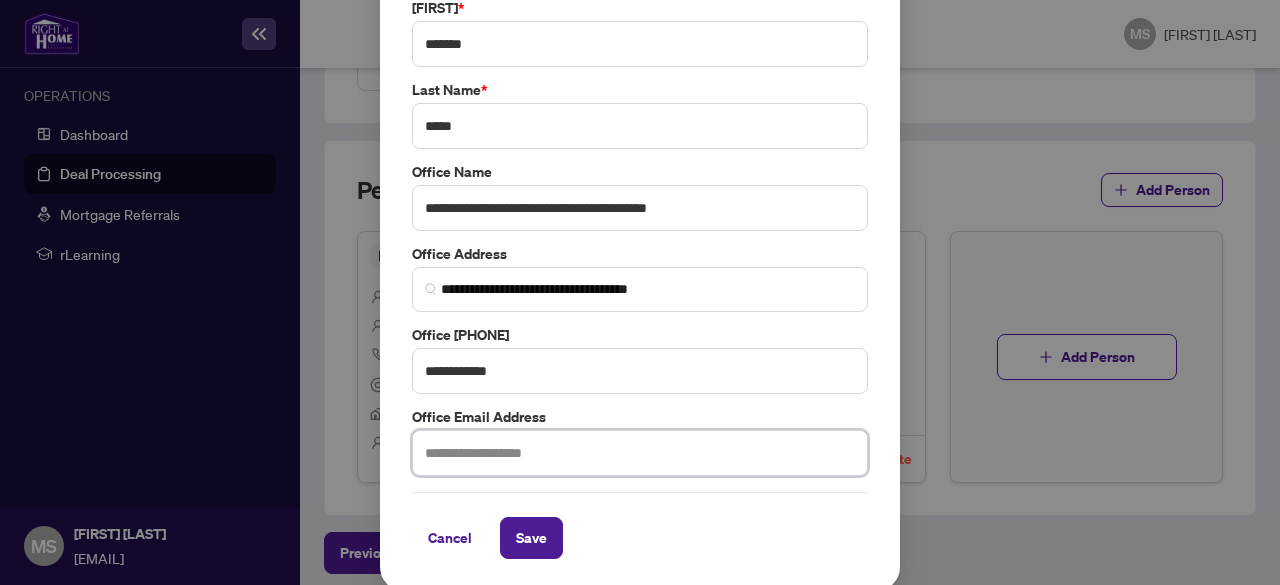 click at bounding box center (640, 453) 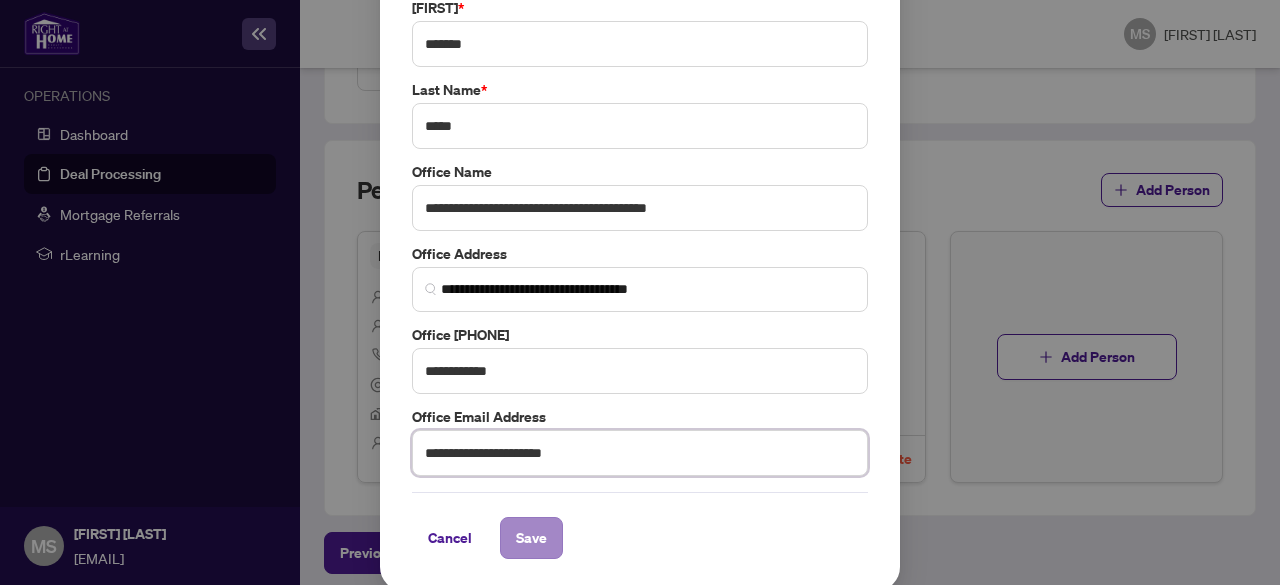 type on "**********" 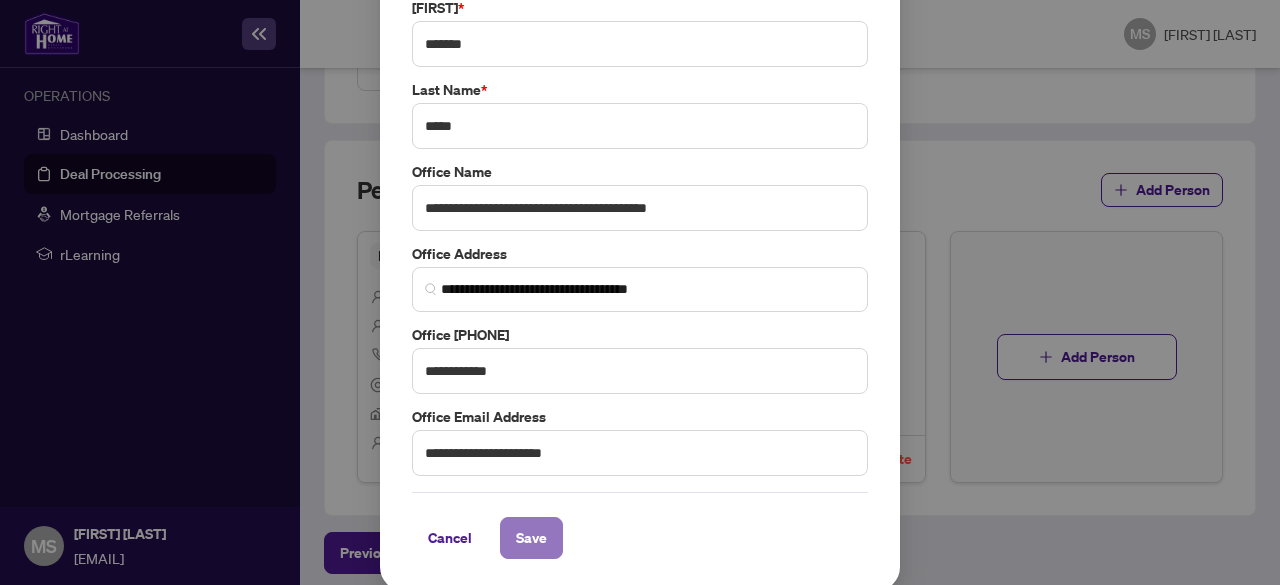 click on "Save" at bounding box center [531, 538] 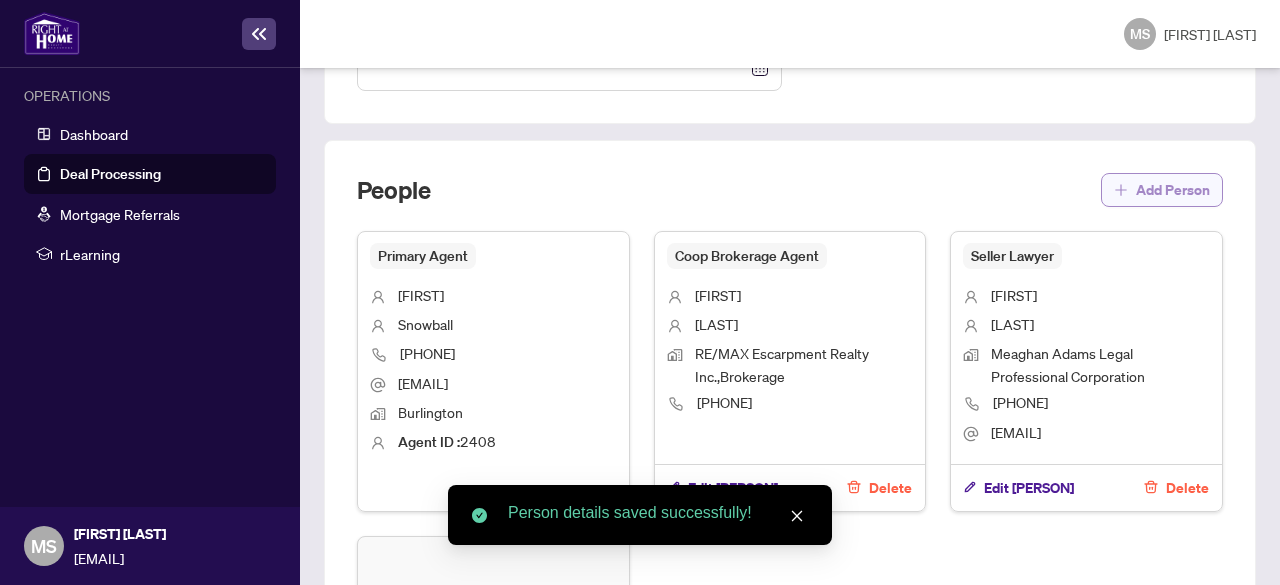 click on "Add Person" at bounding box center [1173, 190] 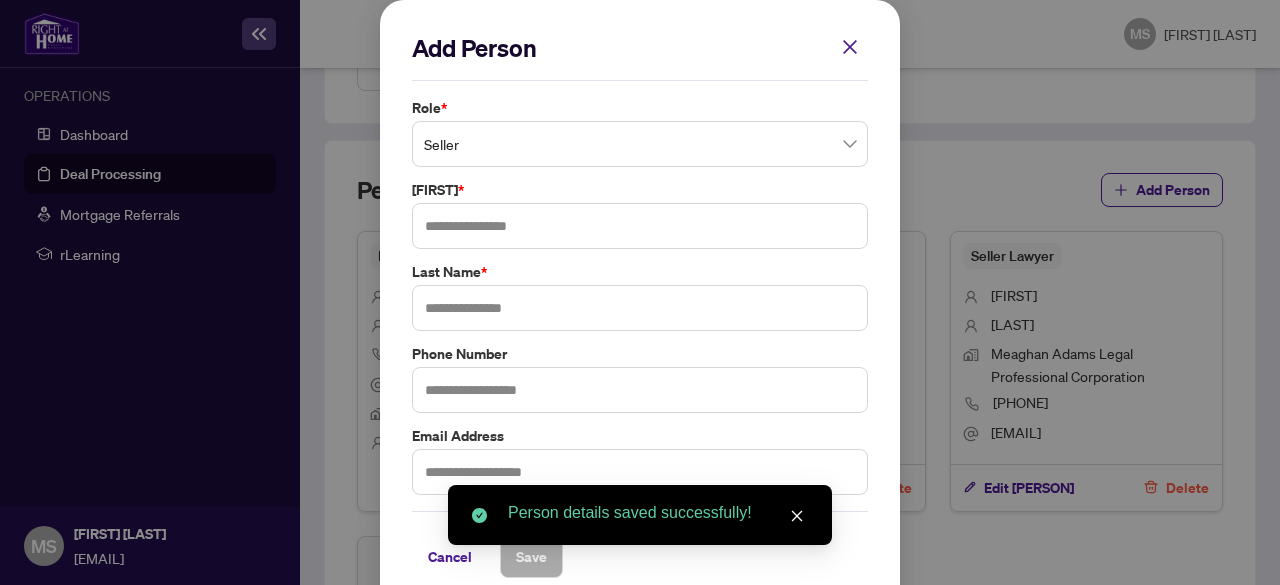 click on "Seller" at bounding box center (640, 144) 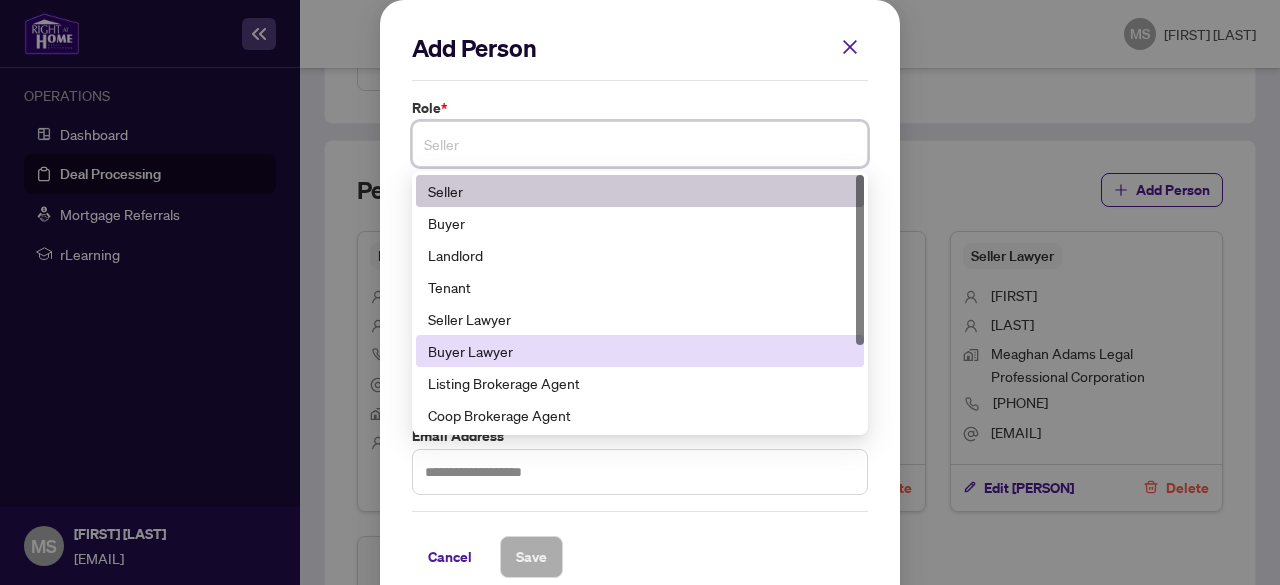 click on "Buyer Lawyer" at bounding box center [640, 351] 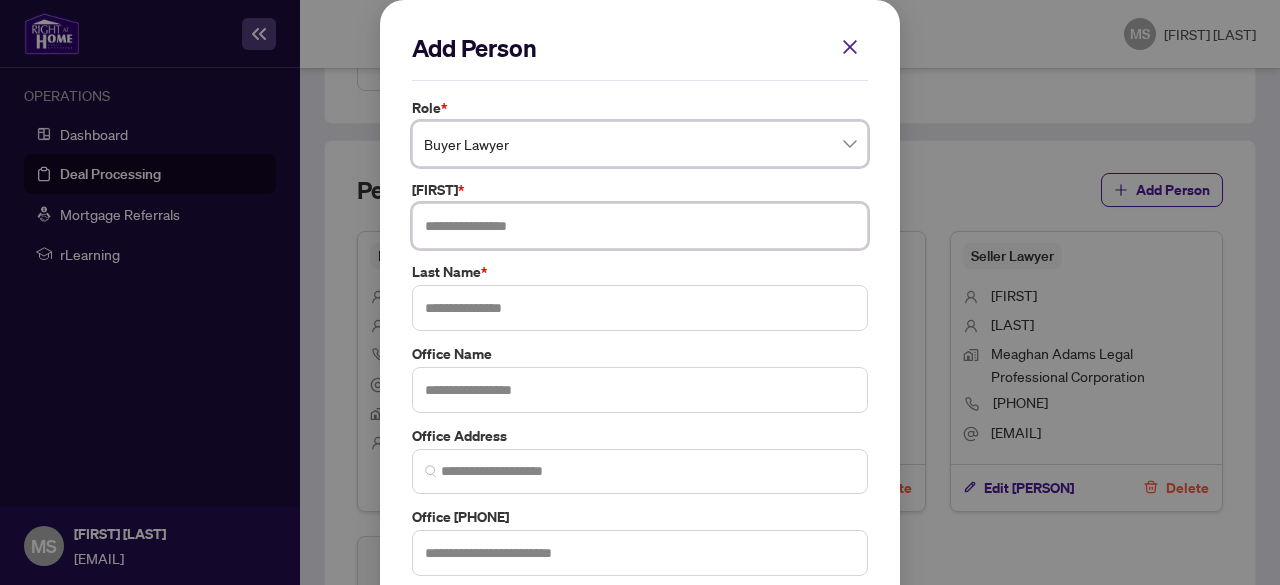 click at bounding box center (640, 226) 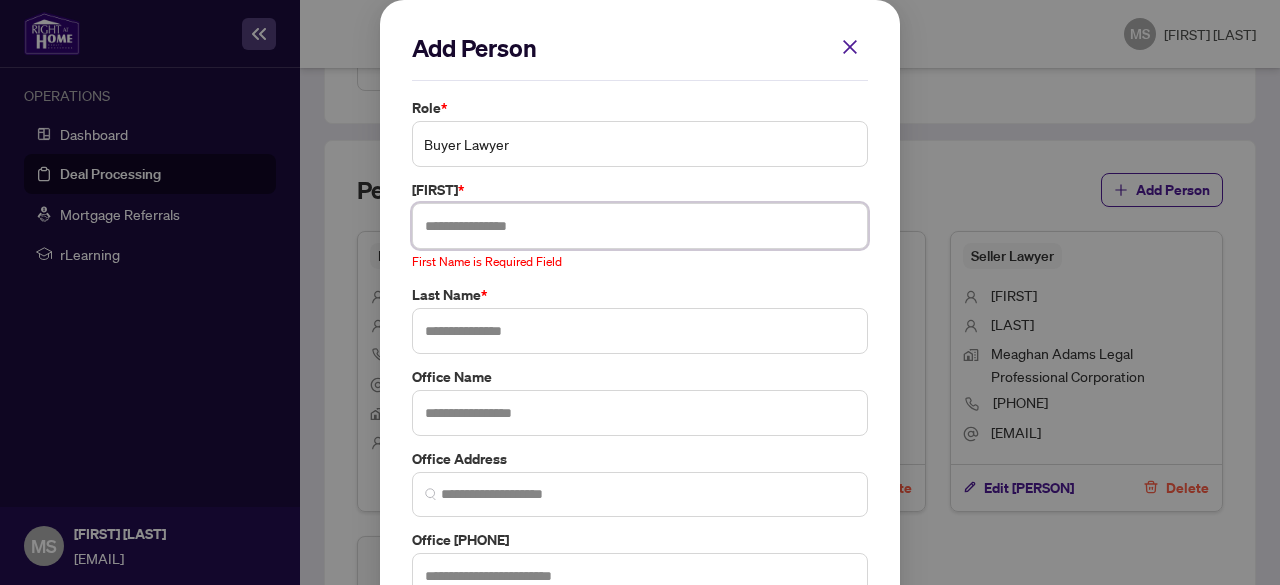 paste on "*****" 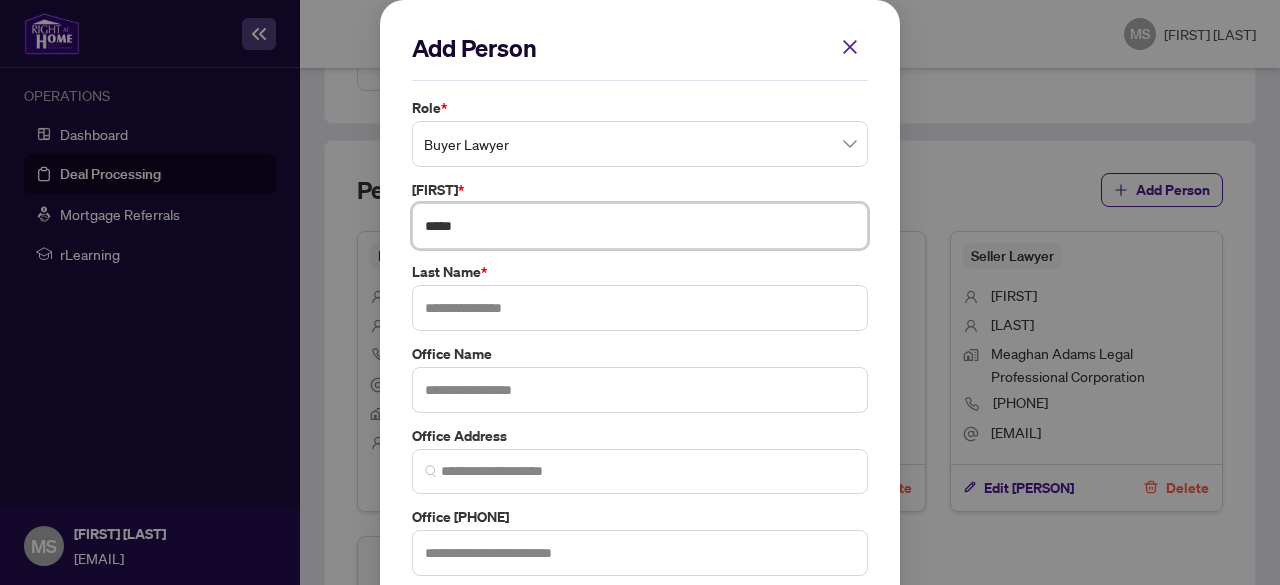 type on "*****" 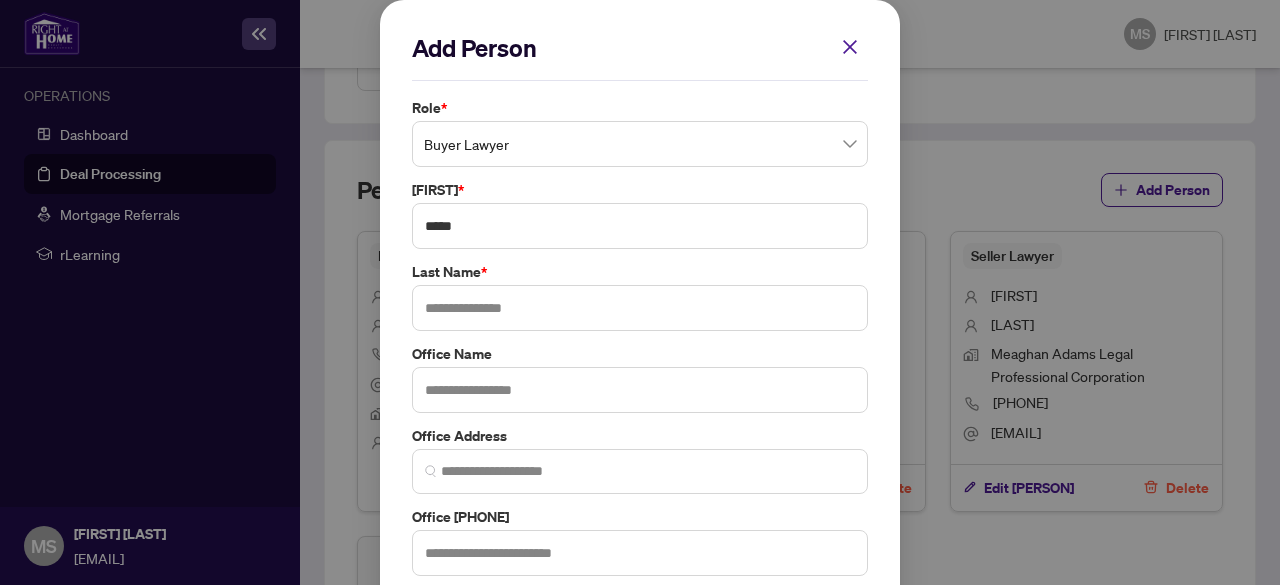 click on "Last Name *" at bounding box center [640, 108] 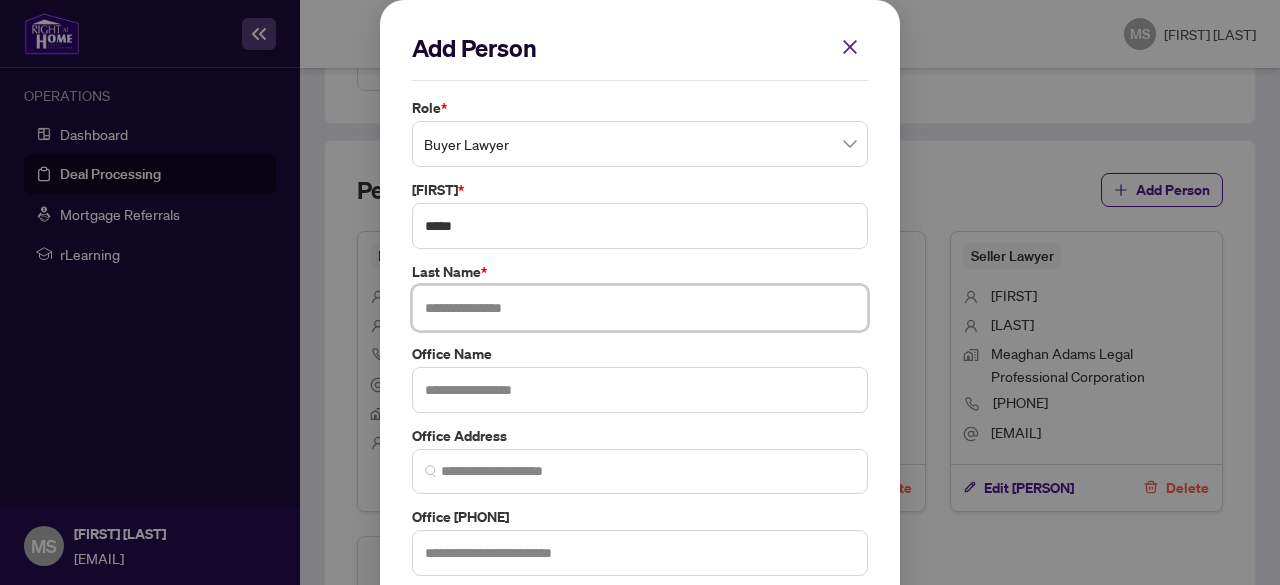 click at bounding box center [640, 308] 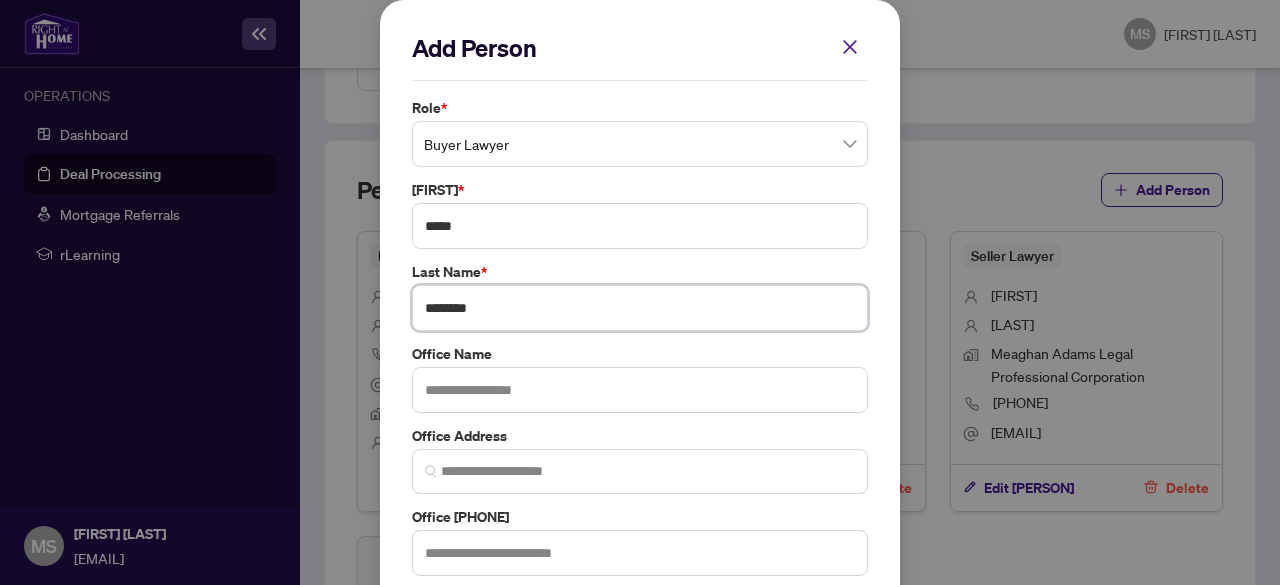 type on "********" 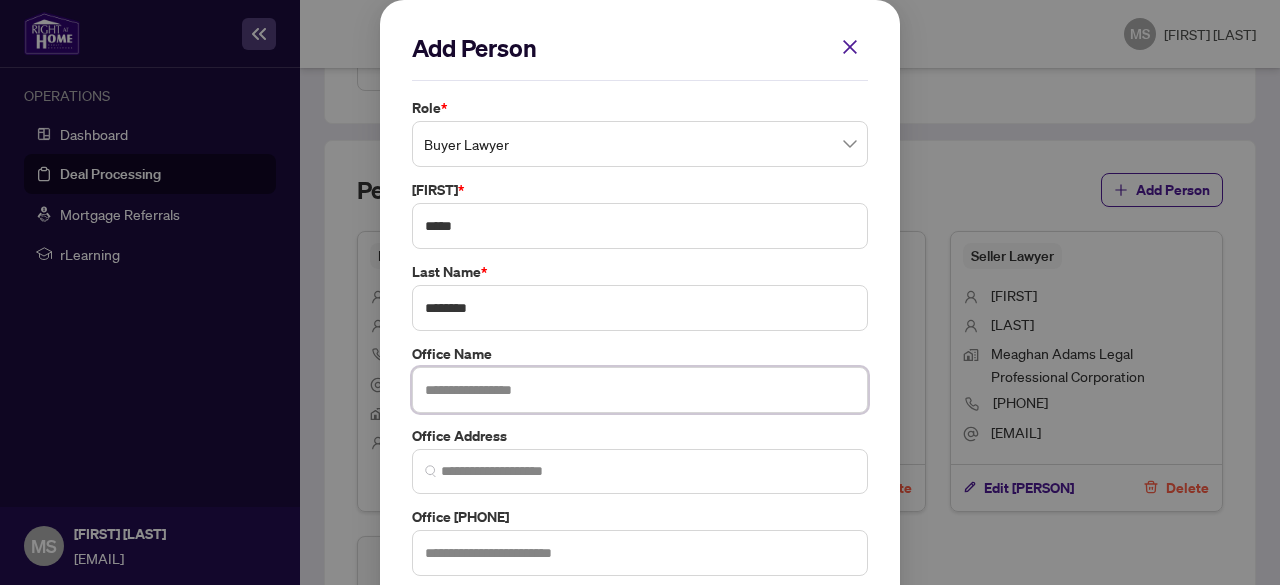 click at bounding box center (640, 390) 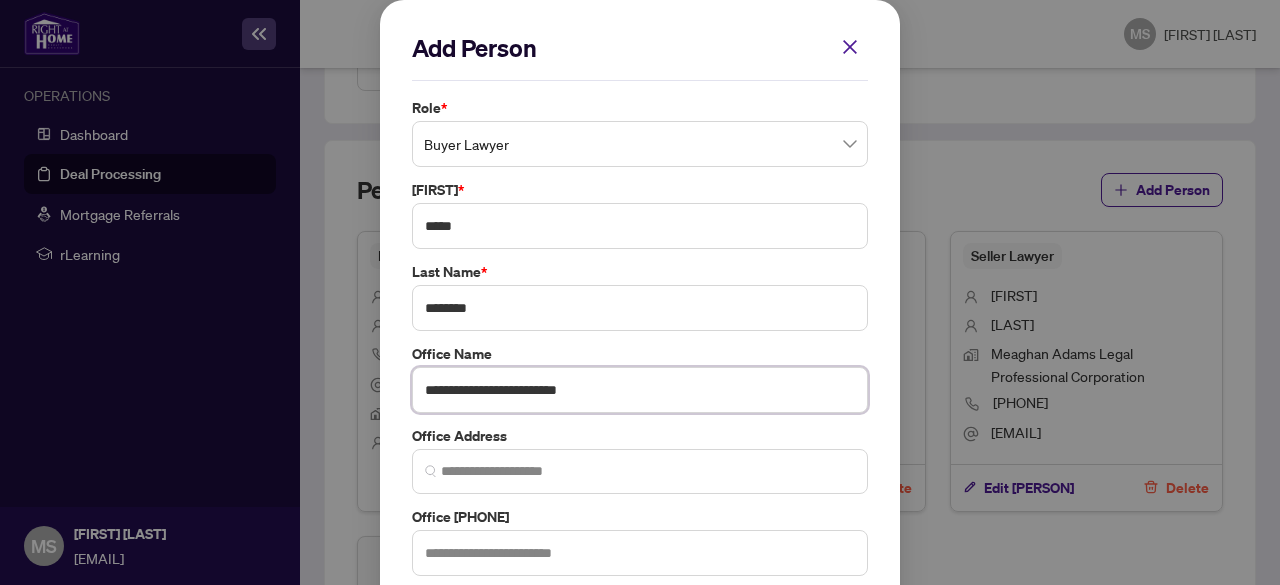 type on "**********" 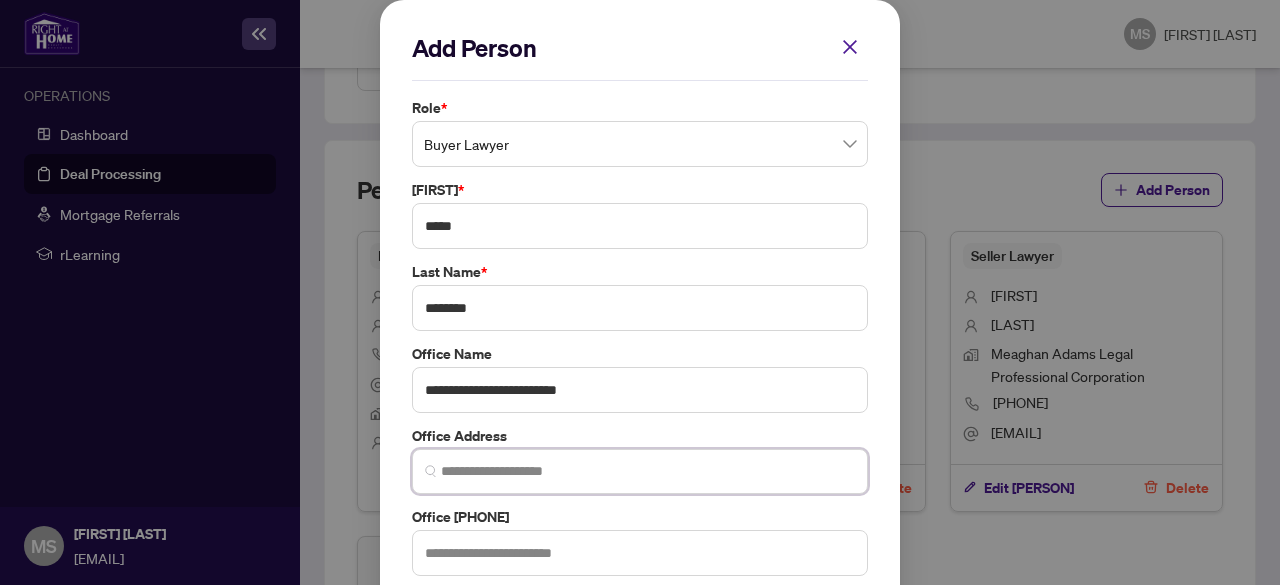 click at bounding box center [648, 471] 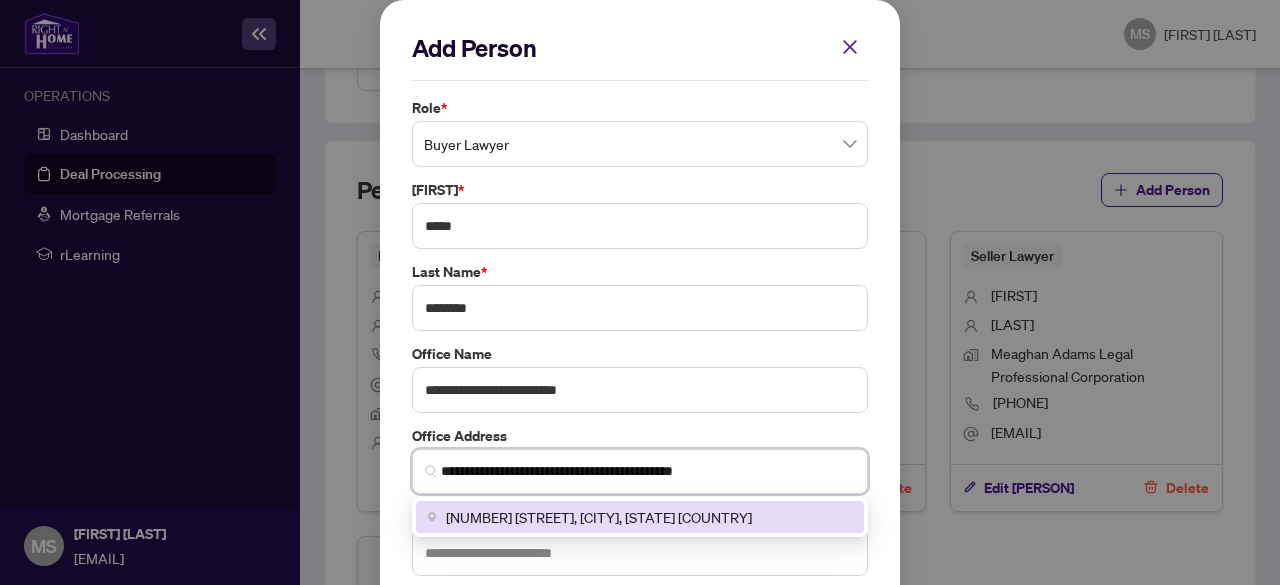 click on "[NUMBER] [STREET], [CITY], [STATE] [COUNTRY]" at bounding box center (599, 517) 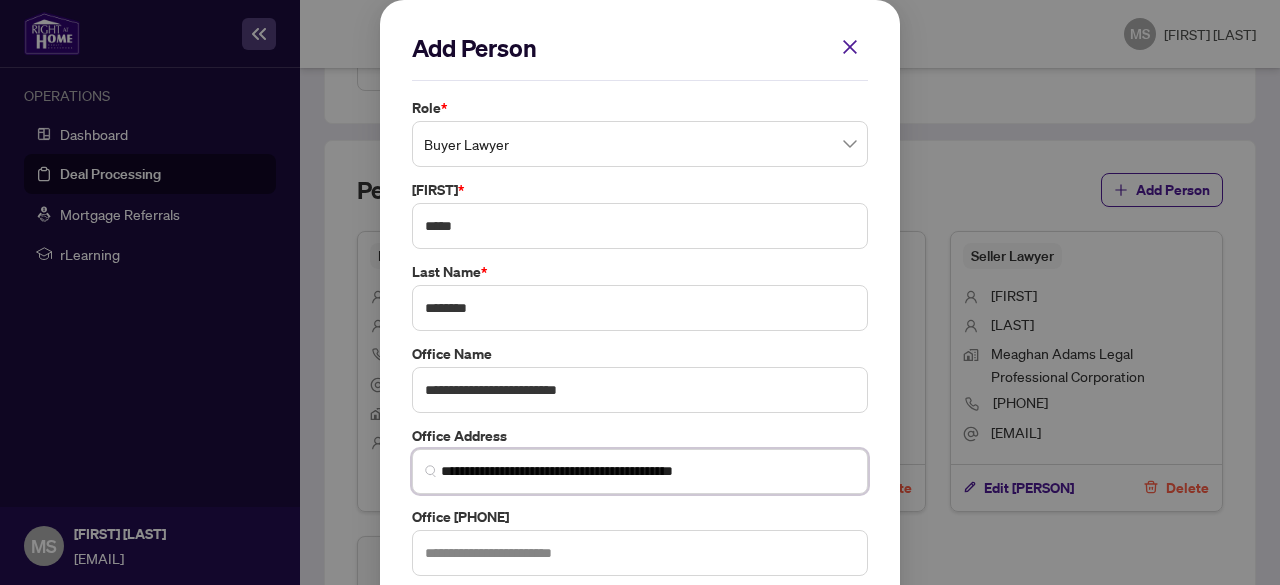 type on "**********" 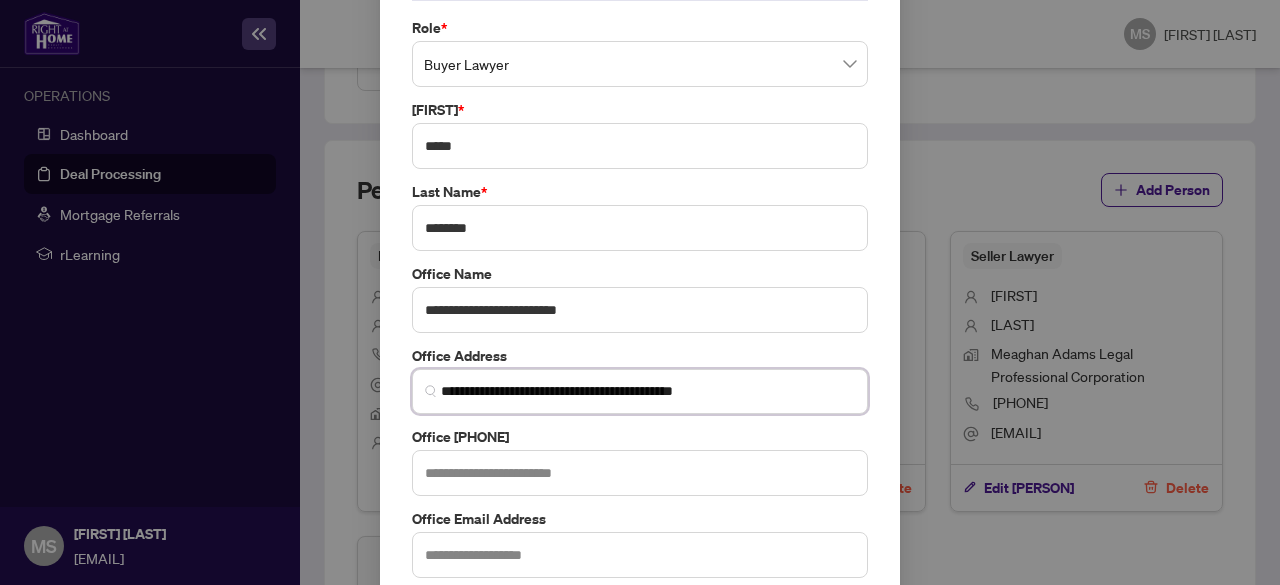 scroll, scrollTop: 182, scrollLeft: 0, axis: vertical 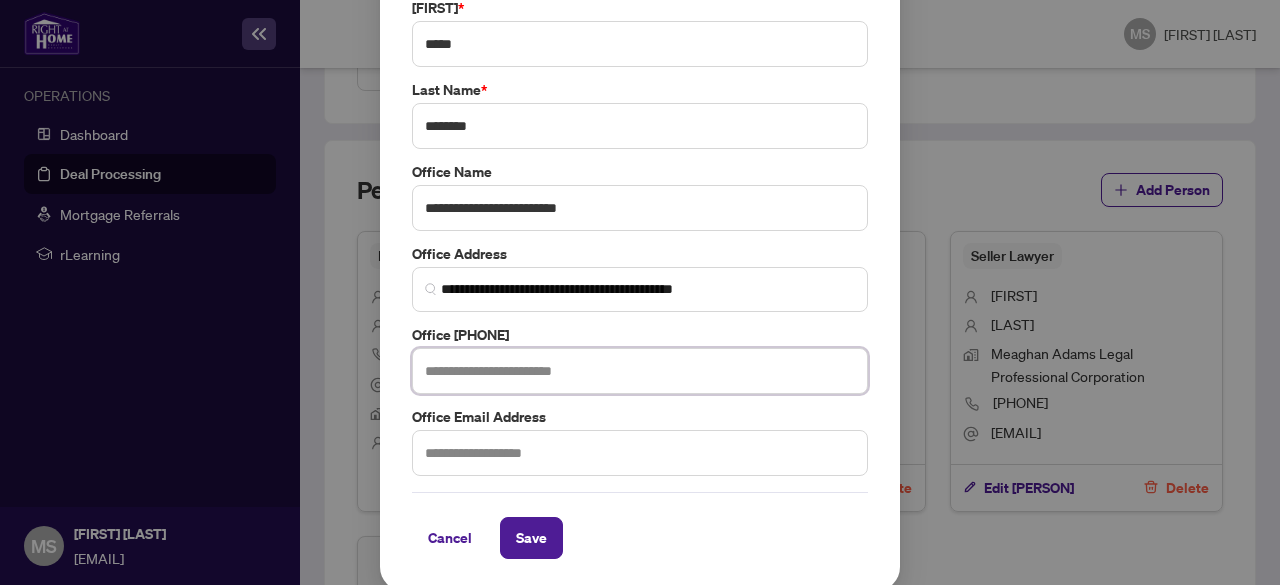 click at bounding box center (640, 371) 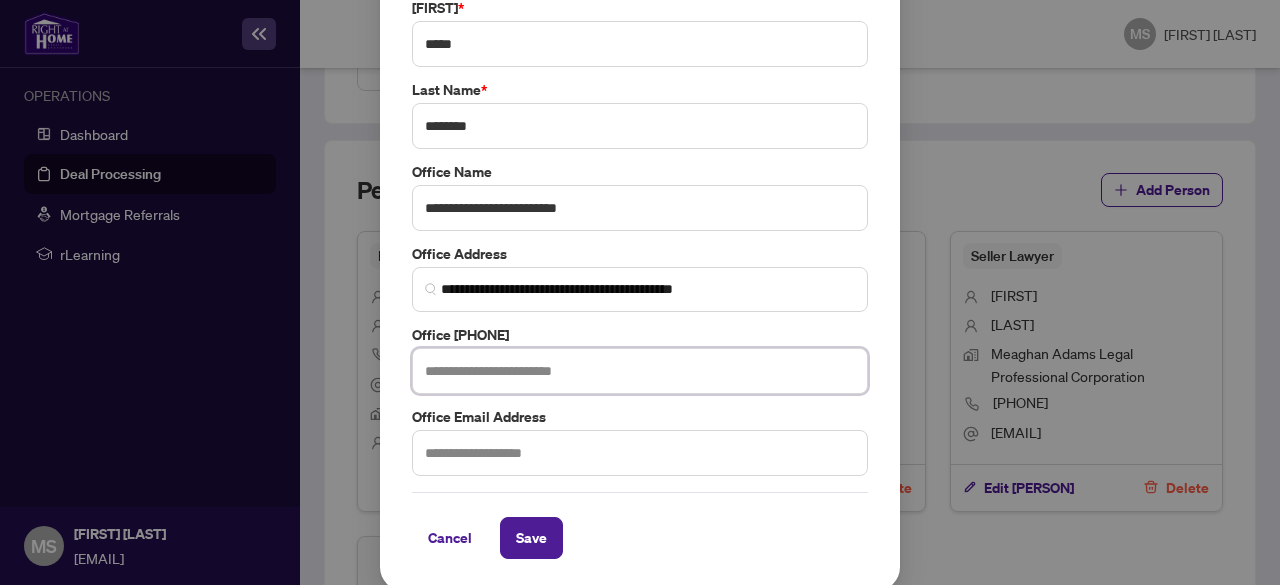 paste on "**********" 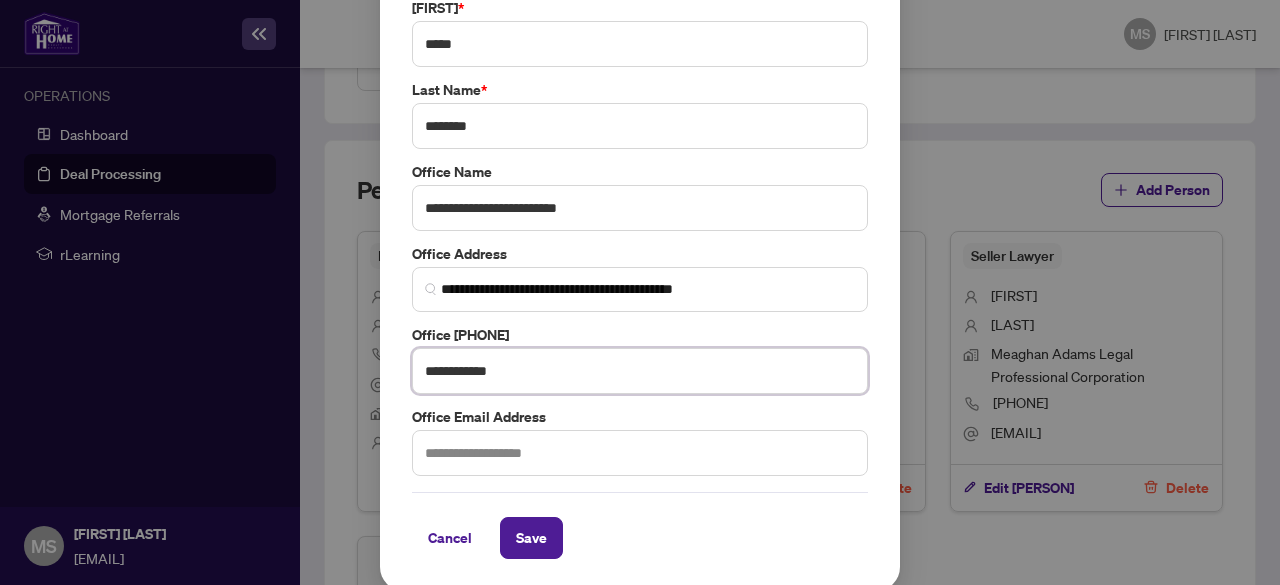type on "**********" 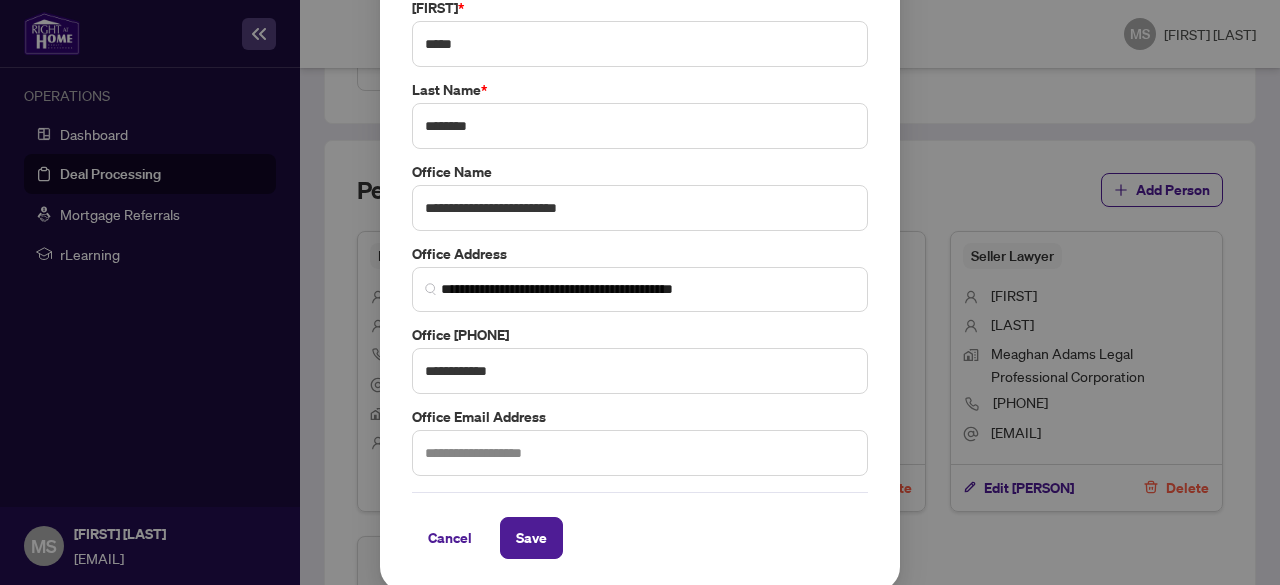 click on "**********" at bounding box center [640, 292] 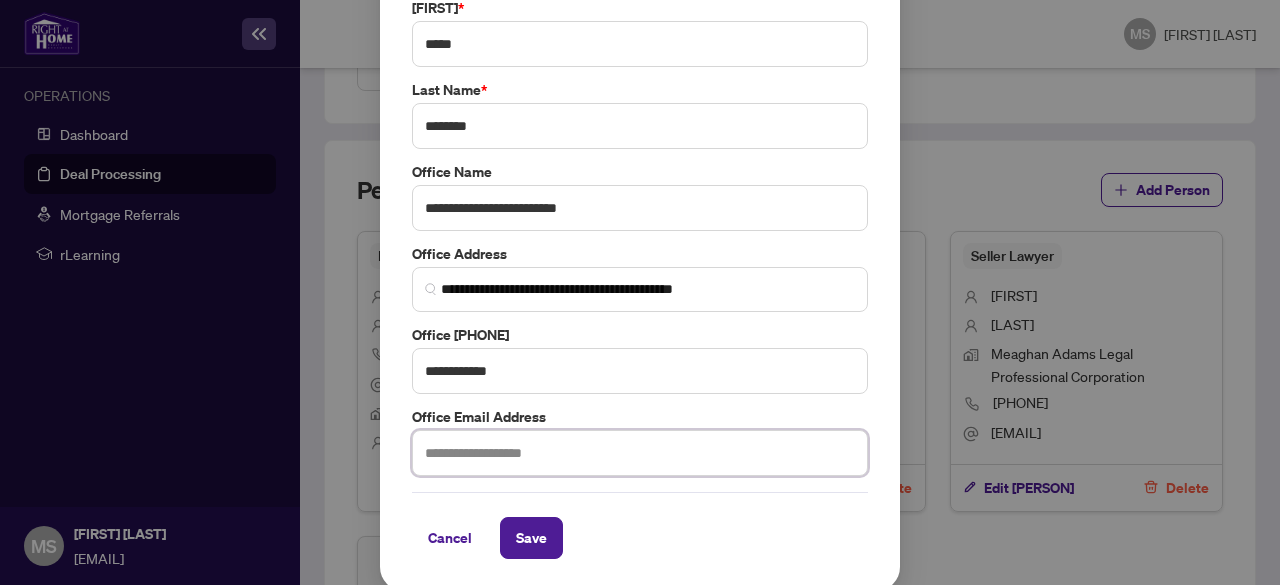 click at bounding box center [640, 453] 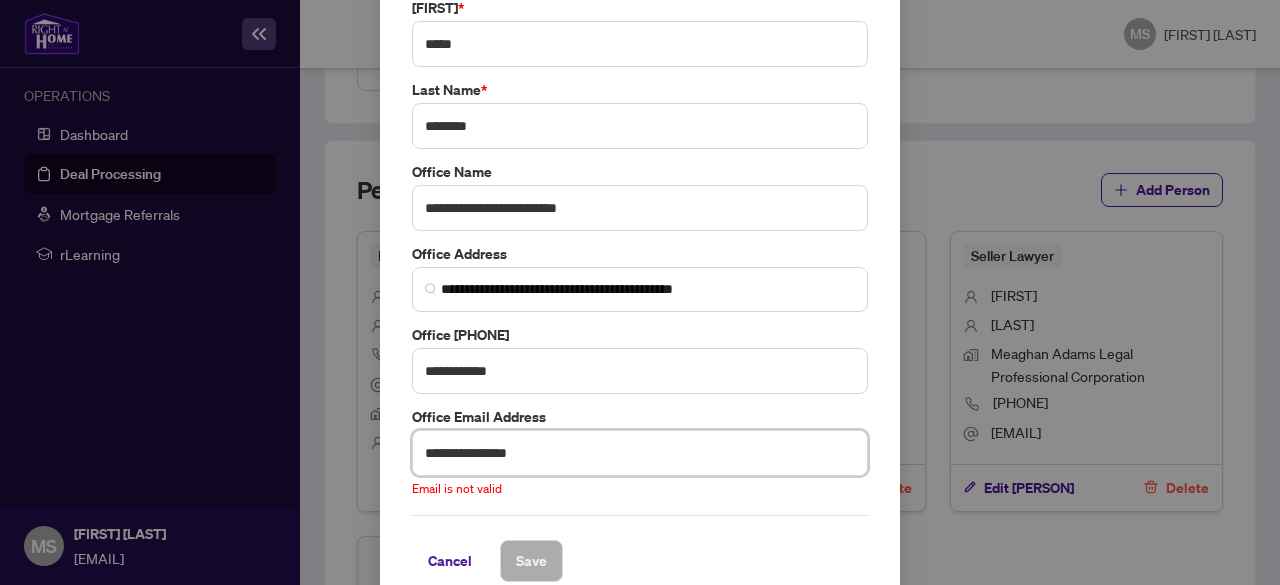 click on "**********" at bounding box center [640, 453] 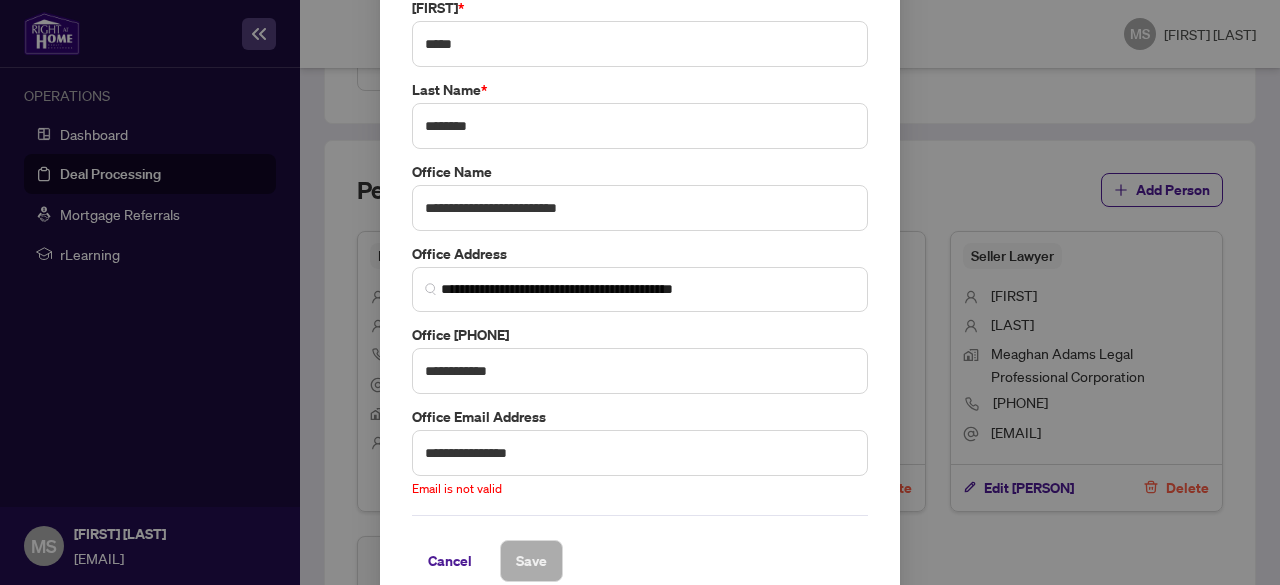 click on "**********" at bounding box center (640, 207) 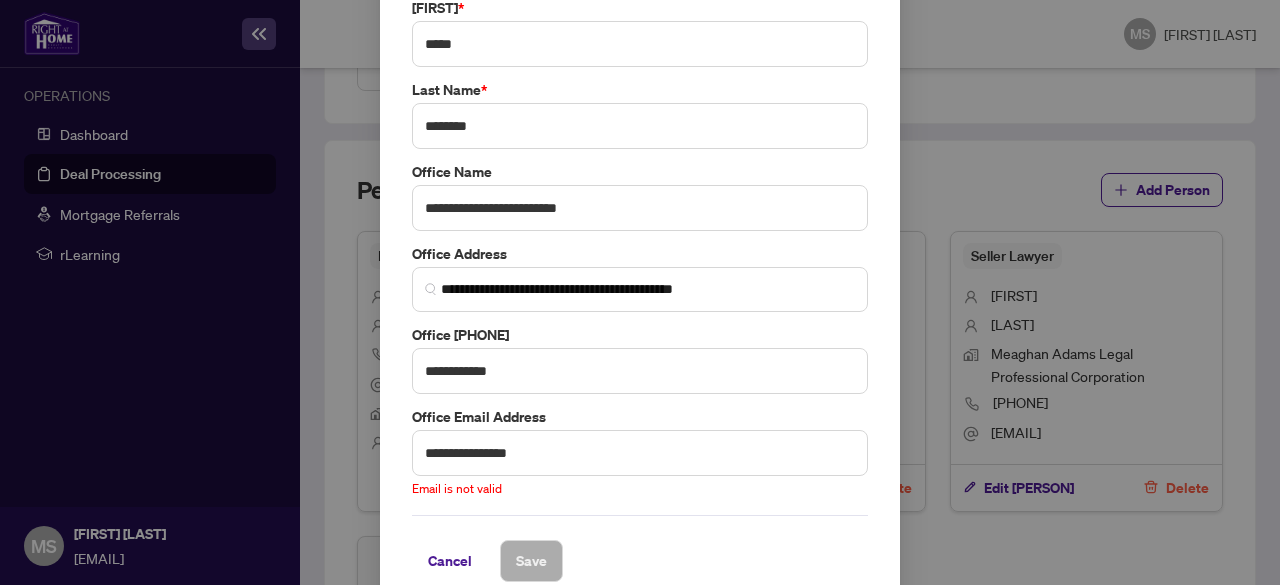 click on "Cancel Save" at bounding box center (640, 561) 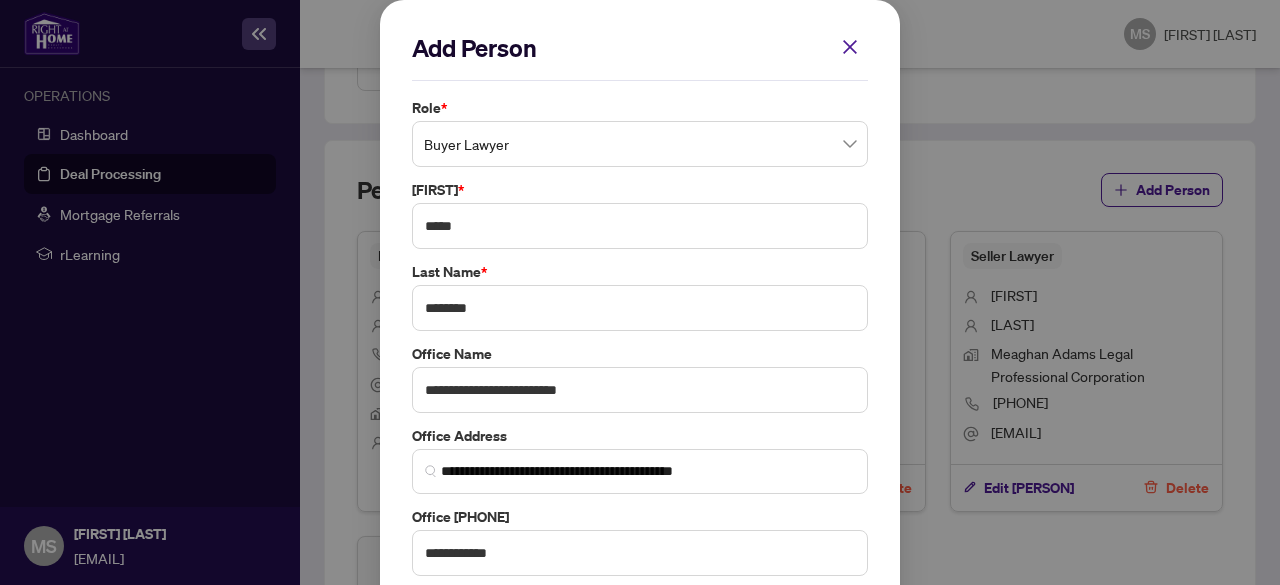 scroll, scrollTop: 204, scrollLeft: 0, axis: vertical 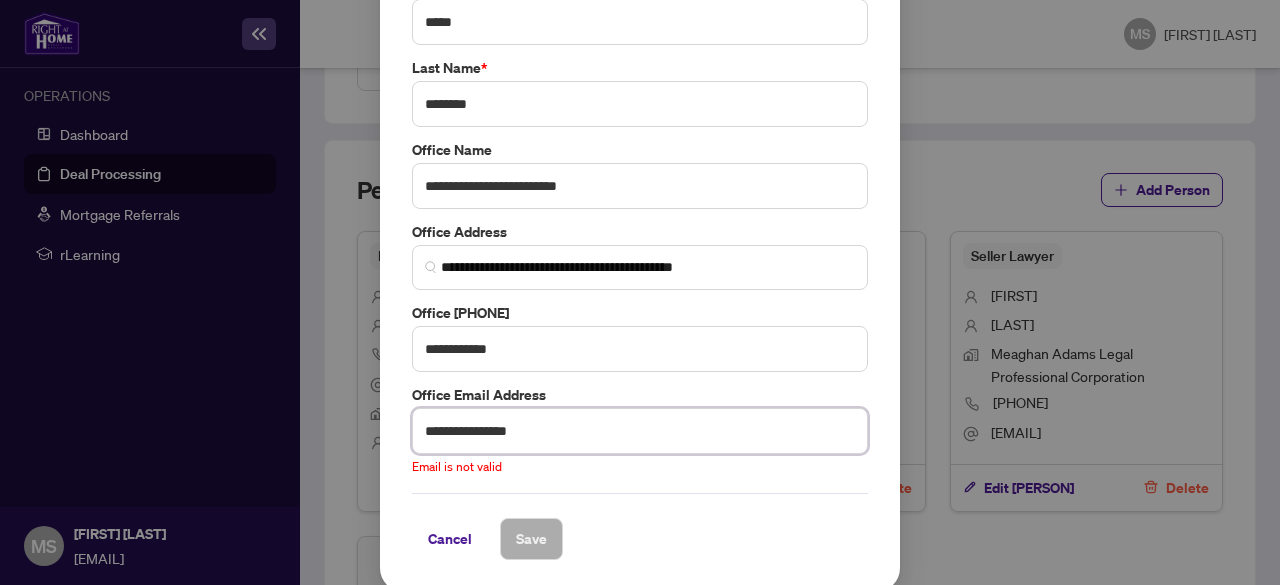 drag, startPoint x: 548, startPoint y: 426, endPoint x: 385, endPoint y: 426, distance: 163 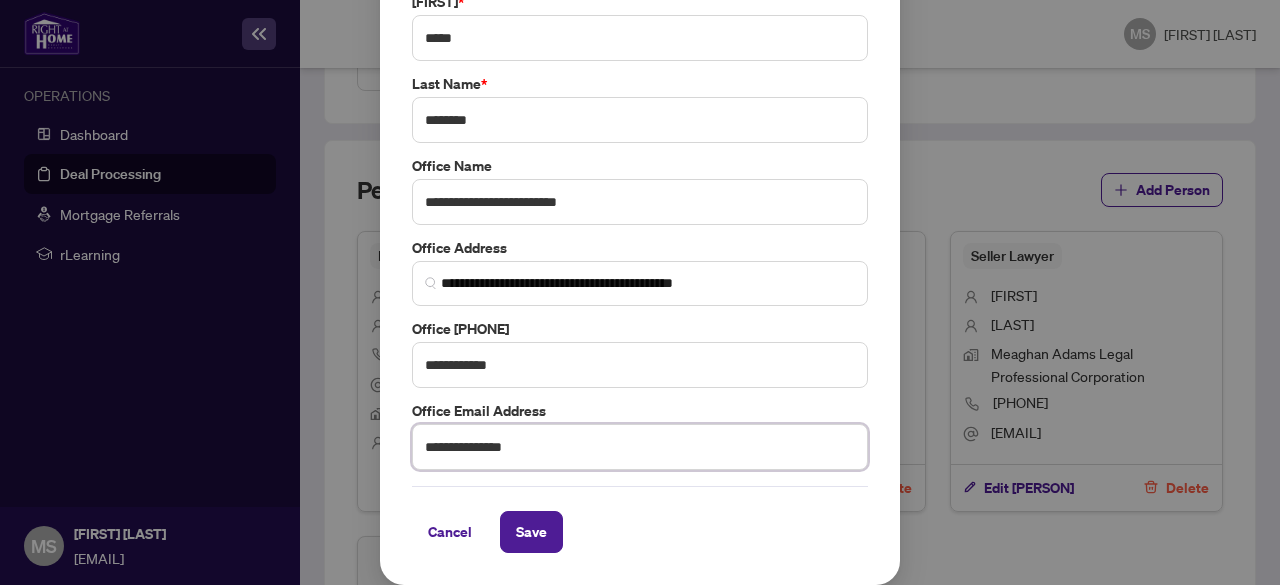 scroll, scrollTop: 182, scrollLeft: 0, axis: vertical 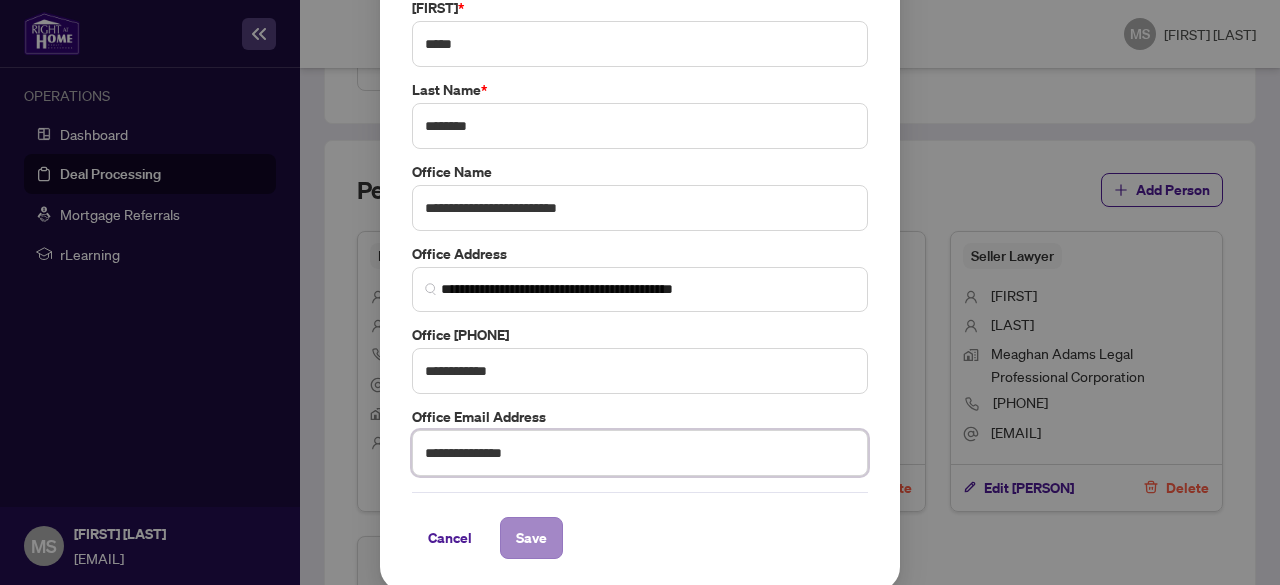 type on "**********" 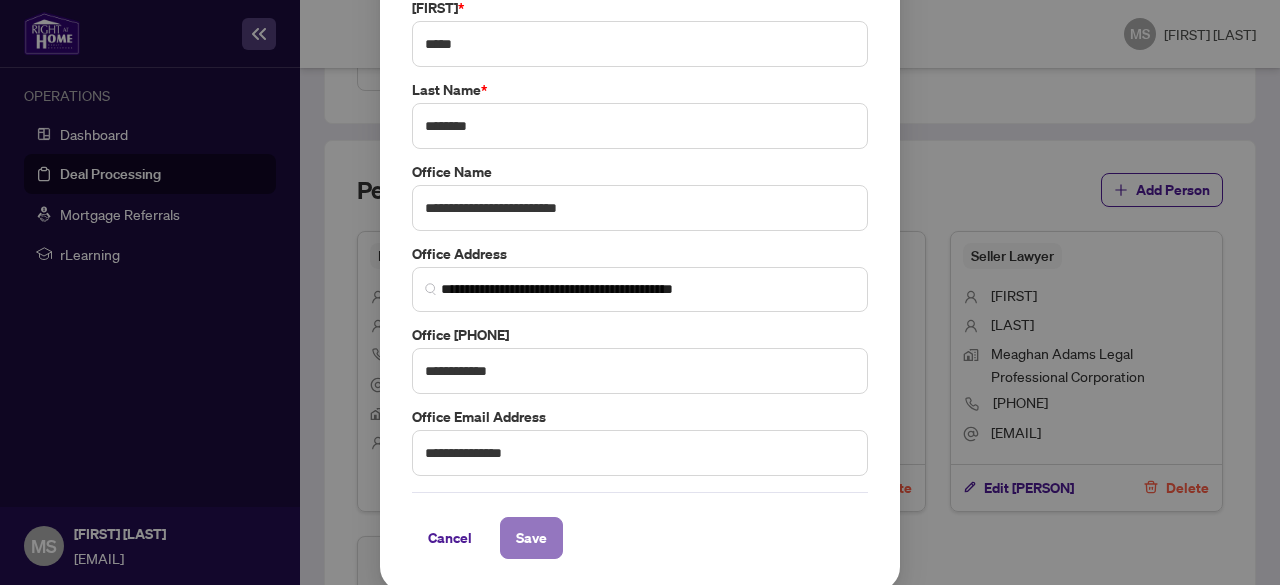 click on "Save" at bounding box center [531, 538] 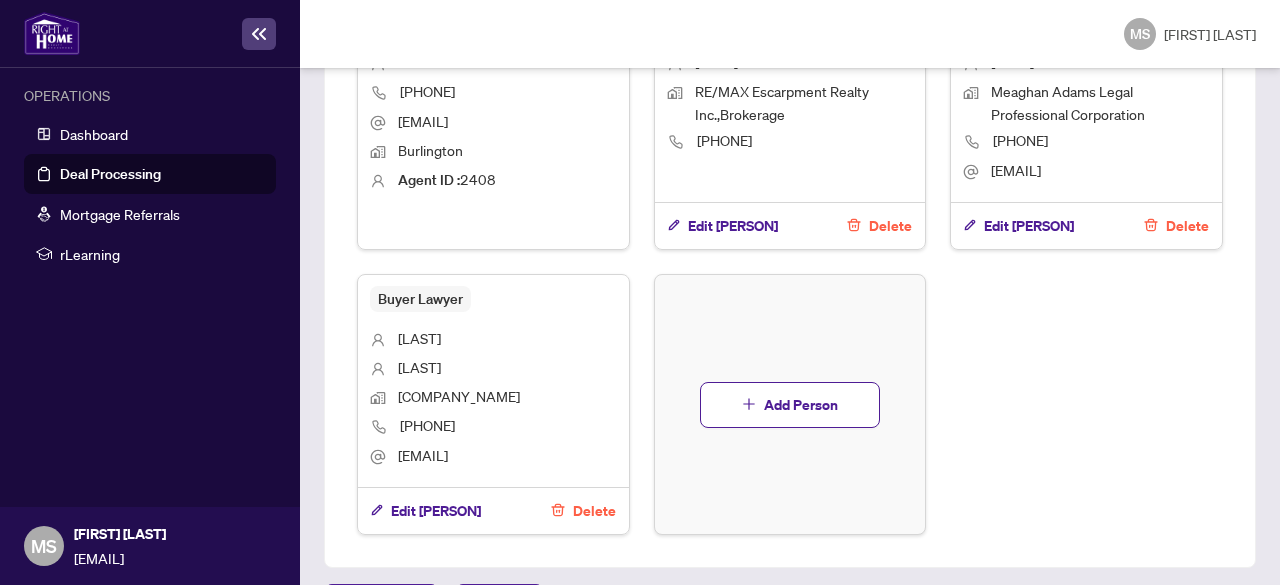 scroll, scrollTop: 1371, scrollLeft: 0, axis: vertical 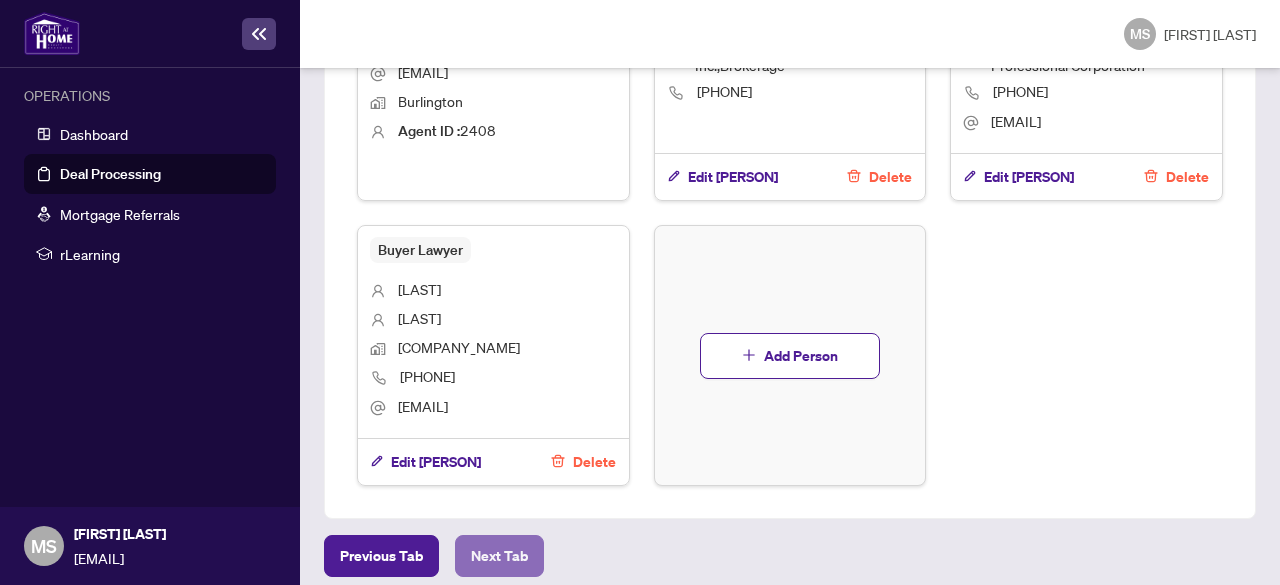 drag, startPoint x: 501, startPoint y: 537, endPoint x: 511, endPoint y: 538, distance: 10.049875 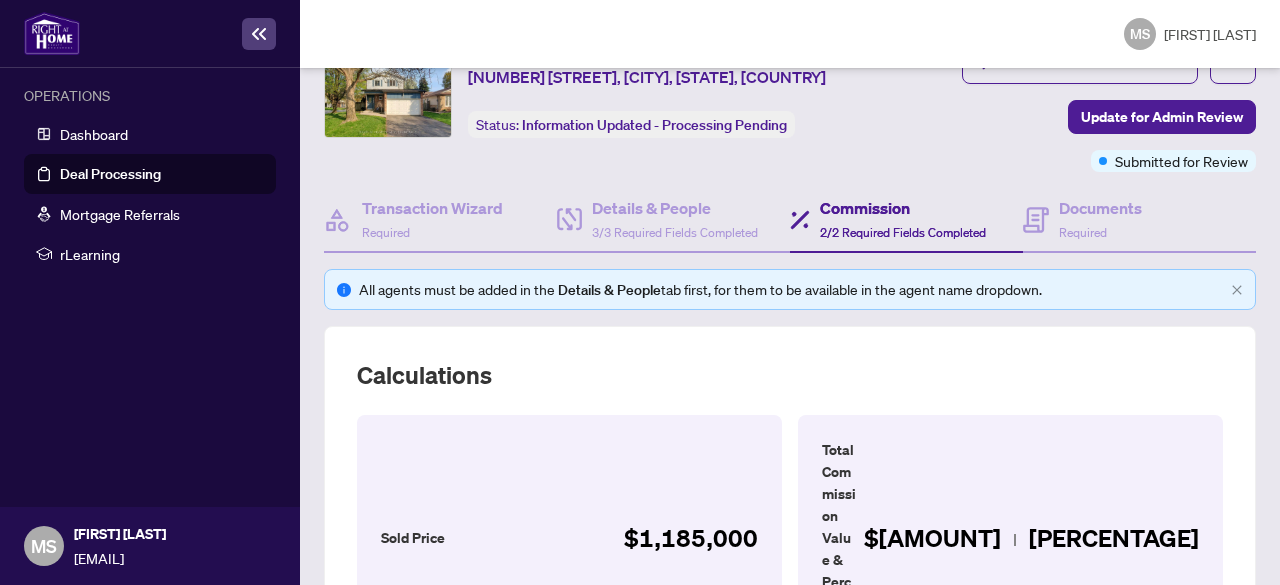 scroll, scrollTop: 0, scrollLeft: 0, axis: both 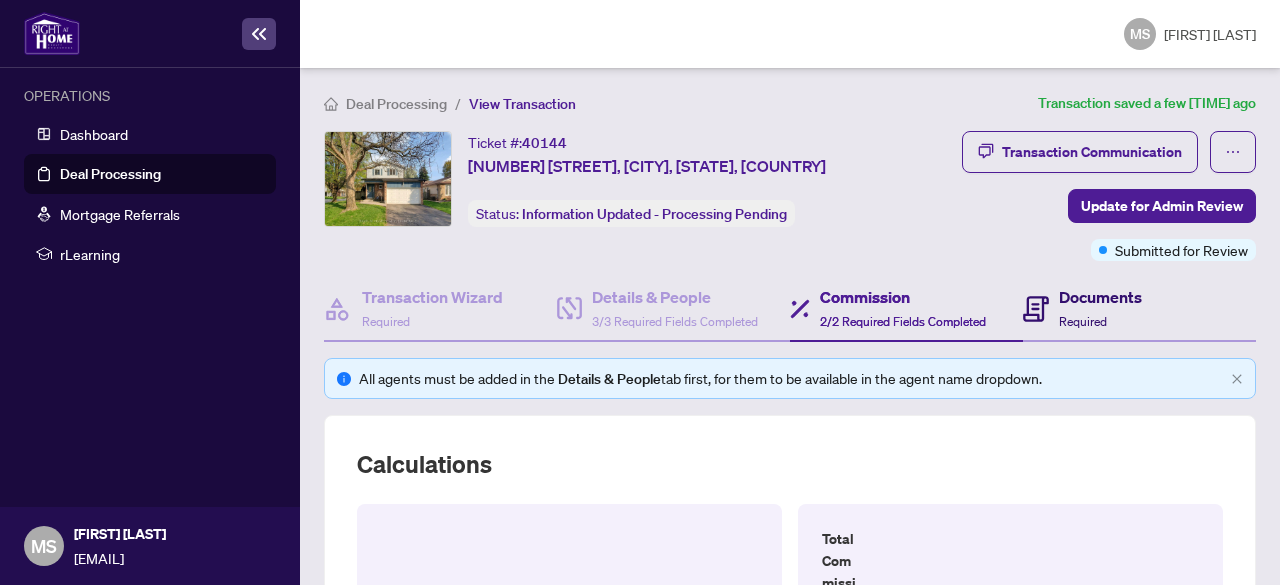 click on "Documents Required" at bounding box center [1082, 308] 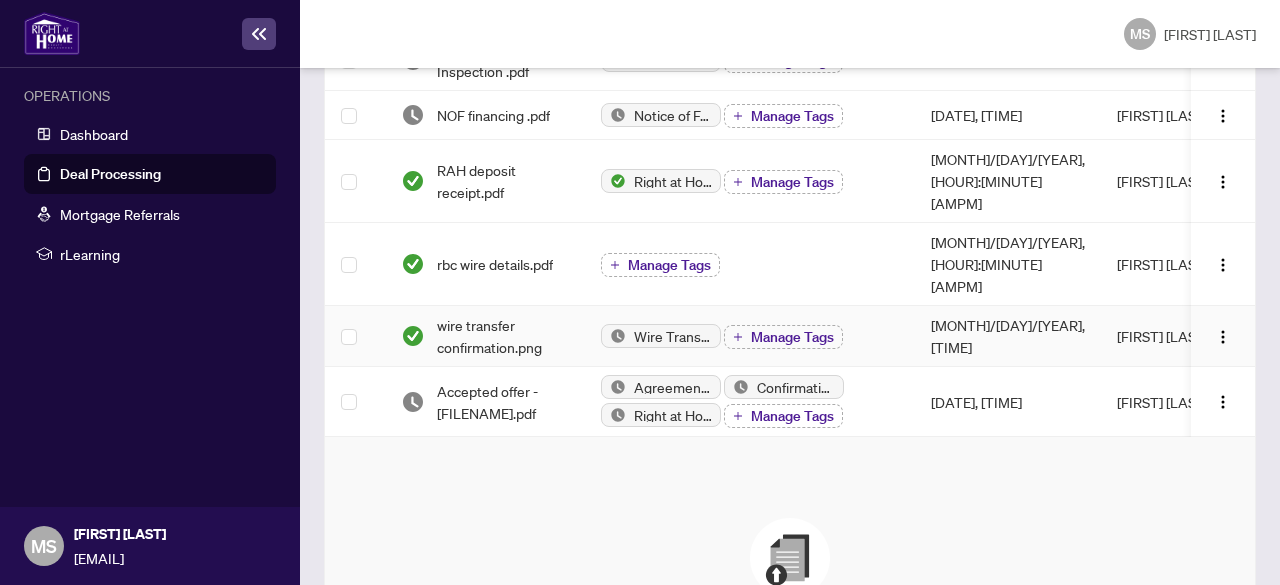 scroll, scrollTop: 500, scrollLeft: 0, axis: vertical 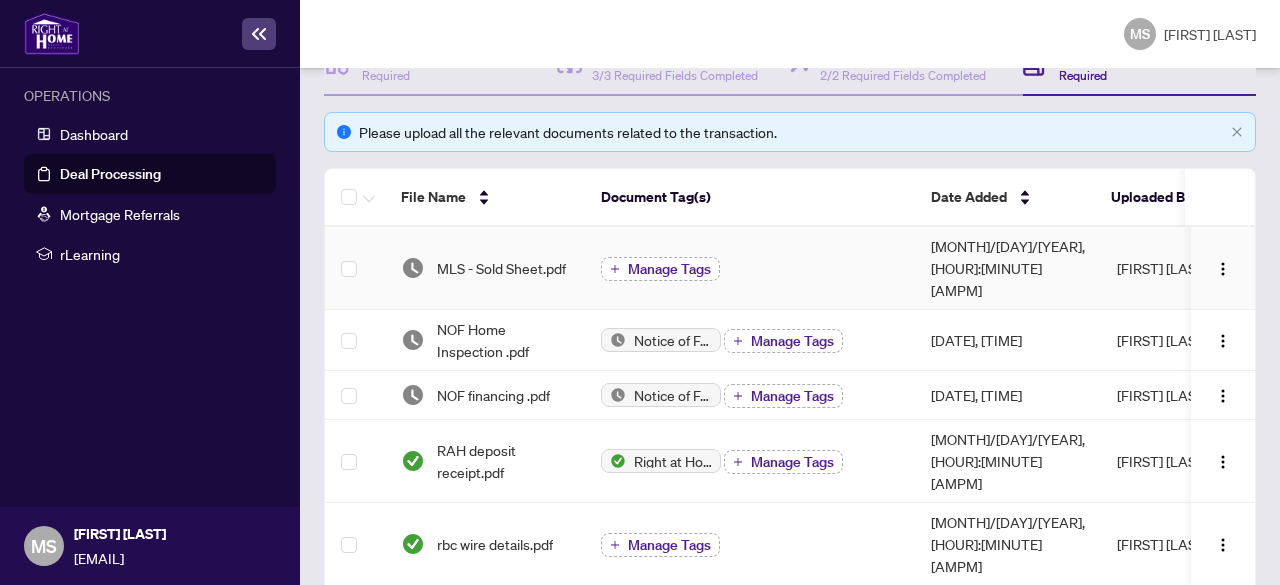 click on "Manage Tags" at bounding box center [669, 269] 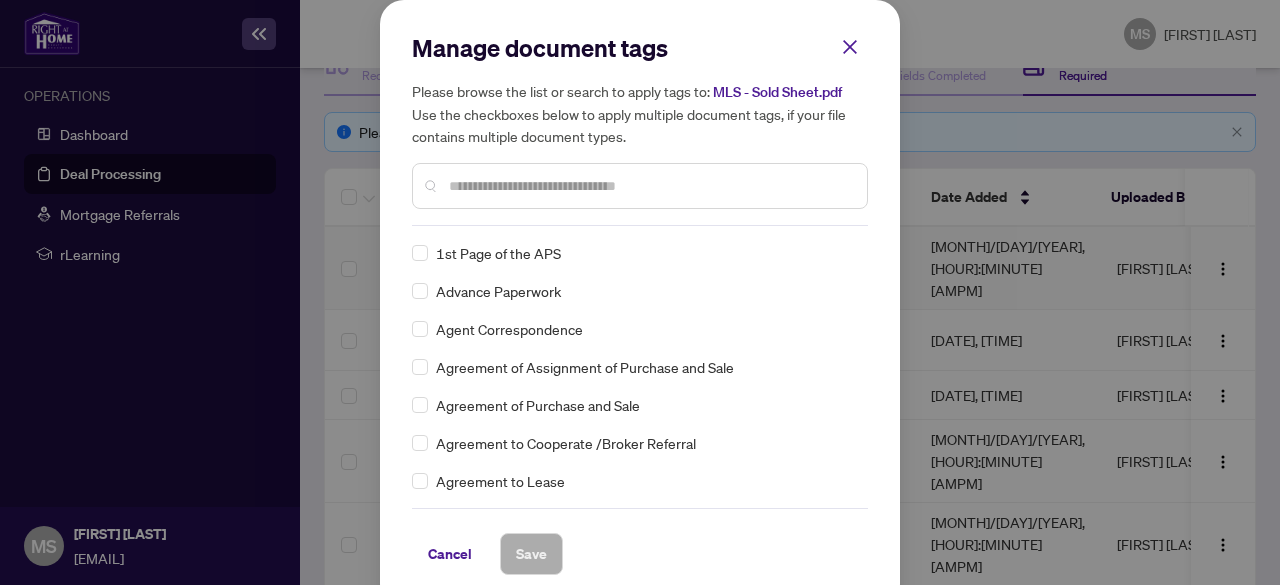 click at bounding box center (650, 186) 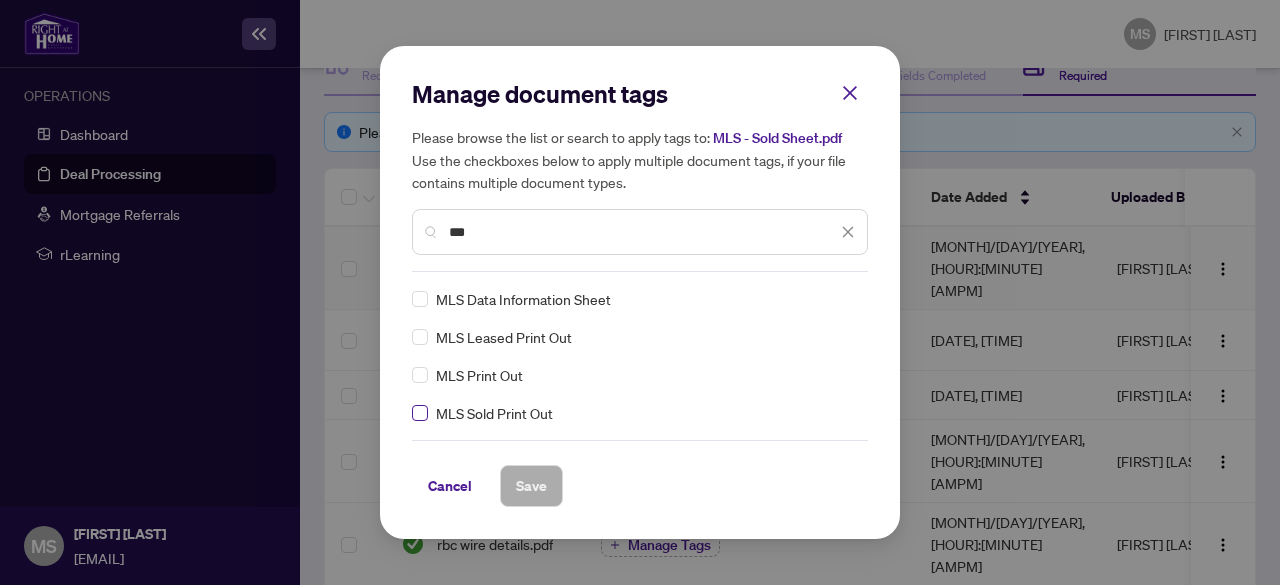type on "***" 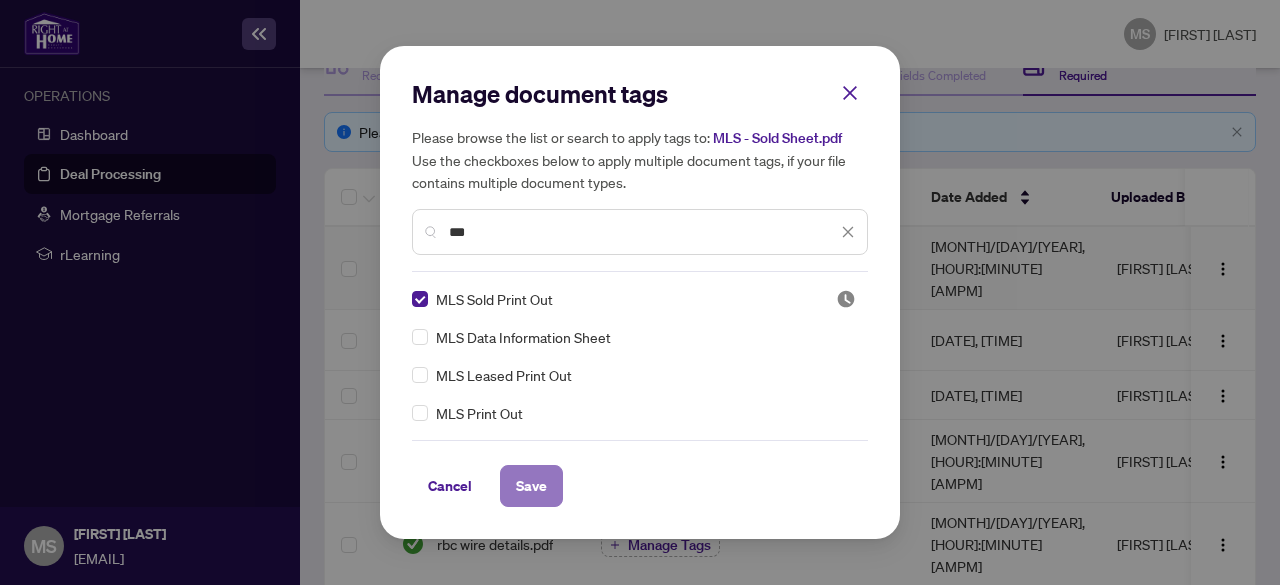 click on "Save" at bounding box center (531, 486) 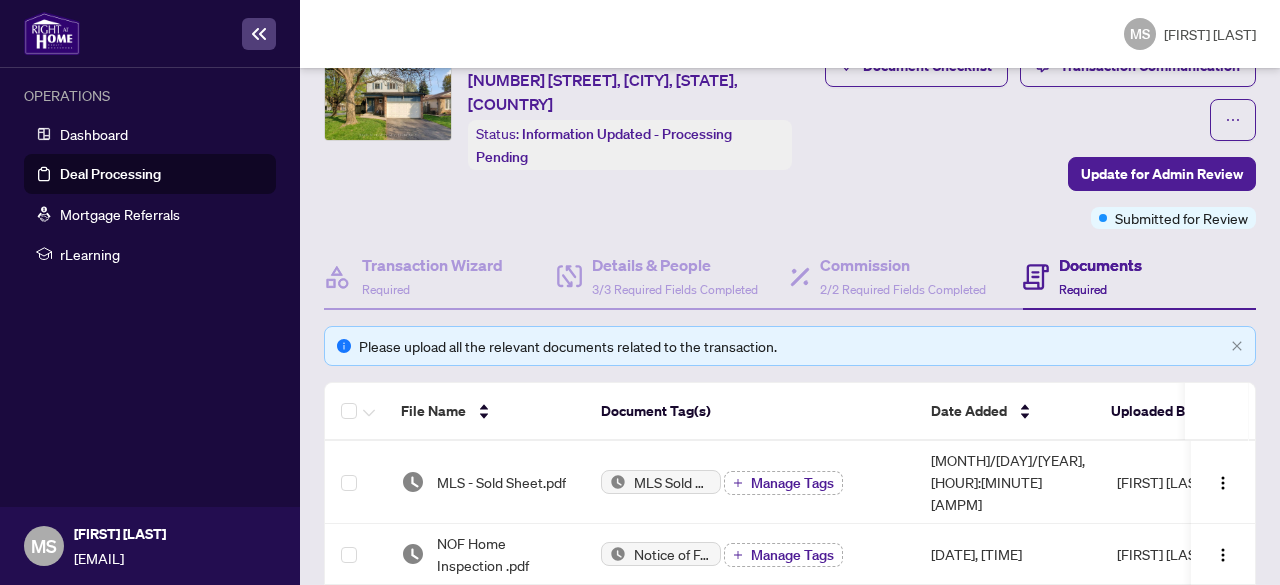scroll, scrollTop: 0, scrollLeft: 0, axis: both 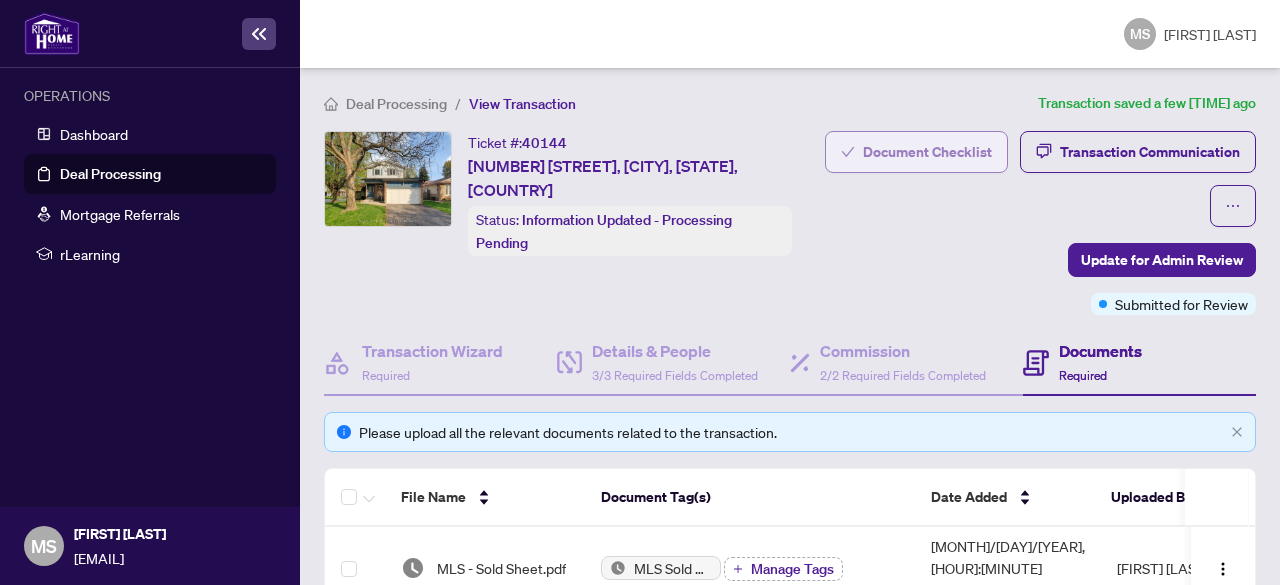 click on "Document Checklist" at bounding box center [927, 152] 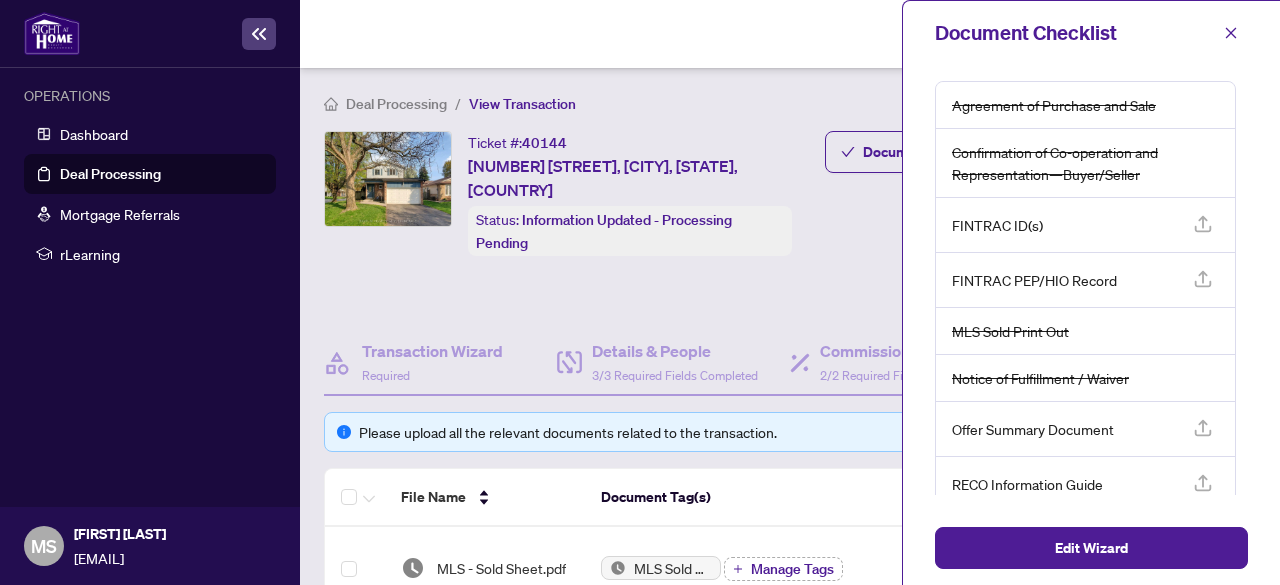scroll, scrollTop: 54, scrollLeft: 0, axis: vertical 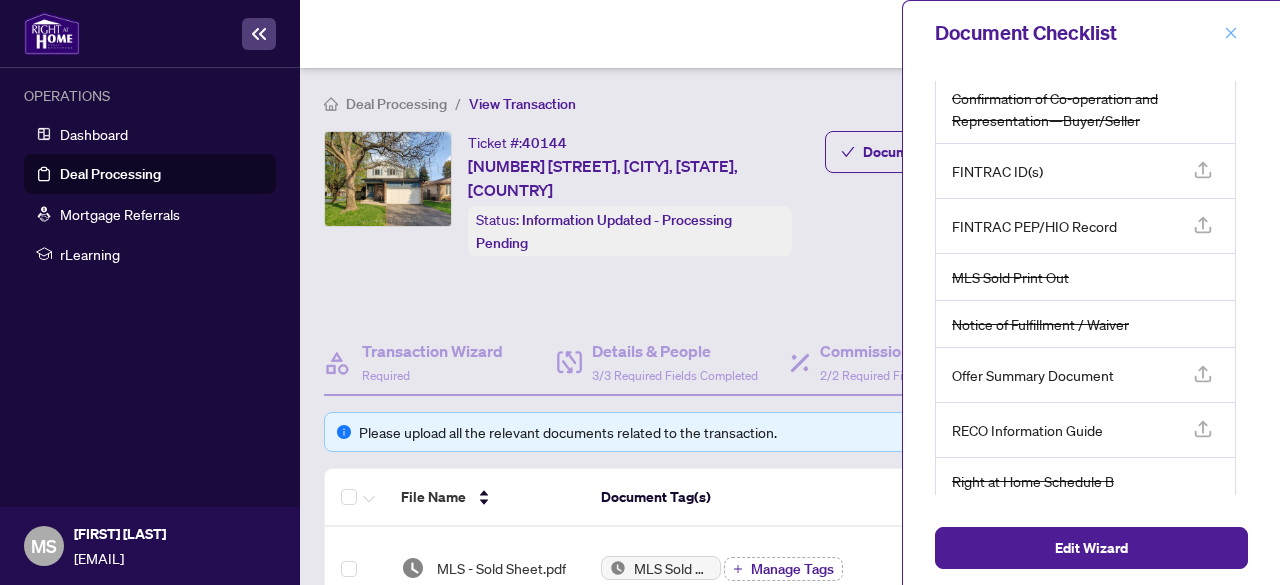 click at bounding box center [1231, 33] 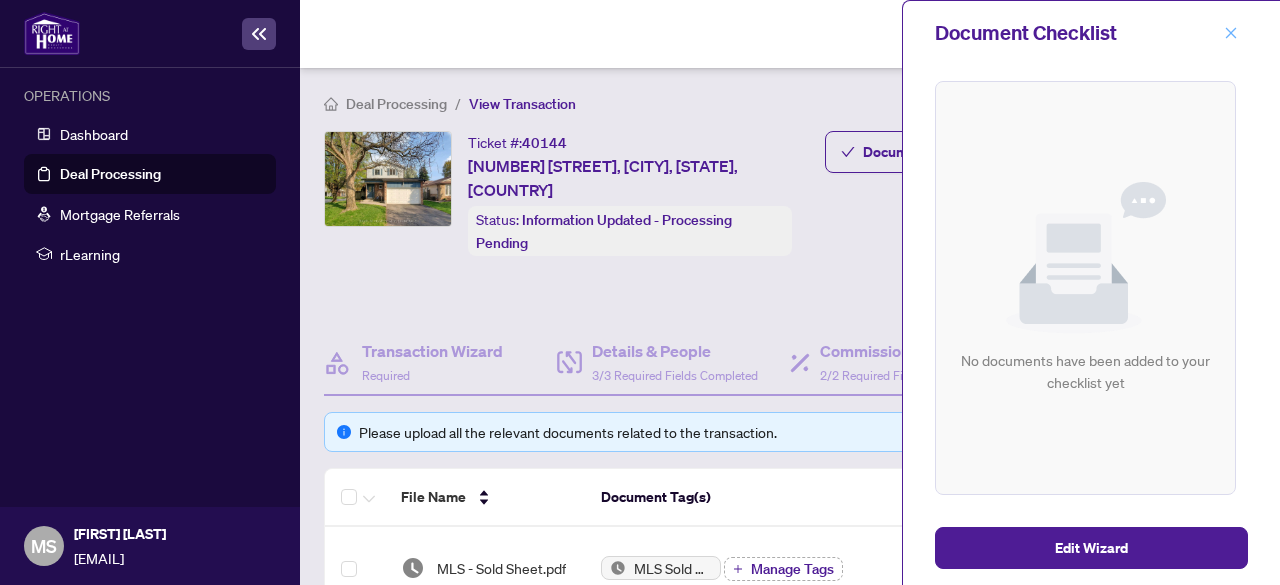 scroll, scrollTop: 0, scrollLeft: 0, axis: both 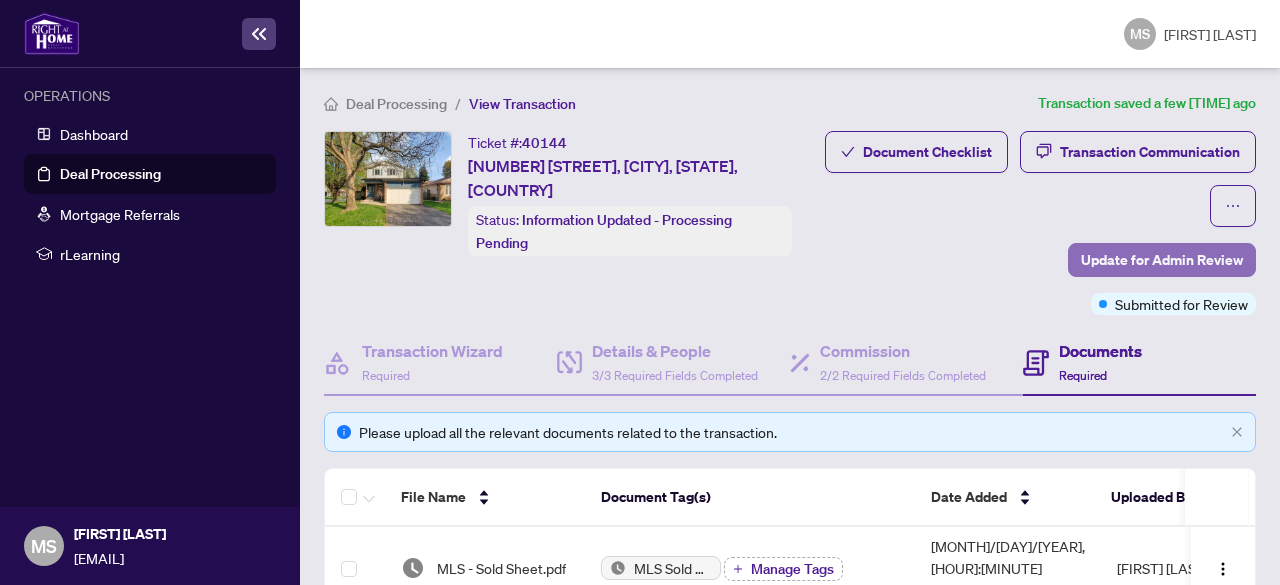 click on "Update for Admin Review" at bounding box center [1162, 260] 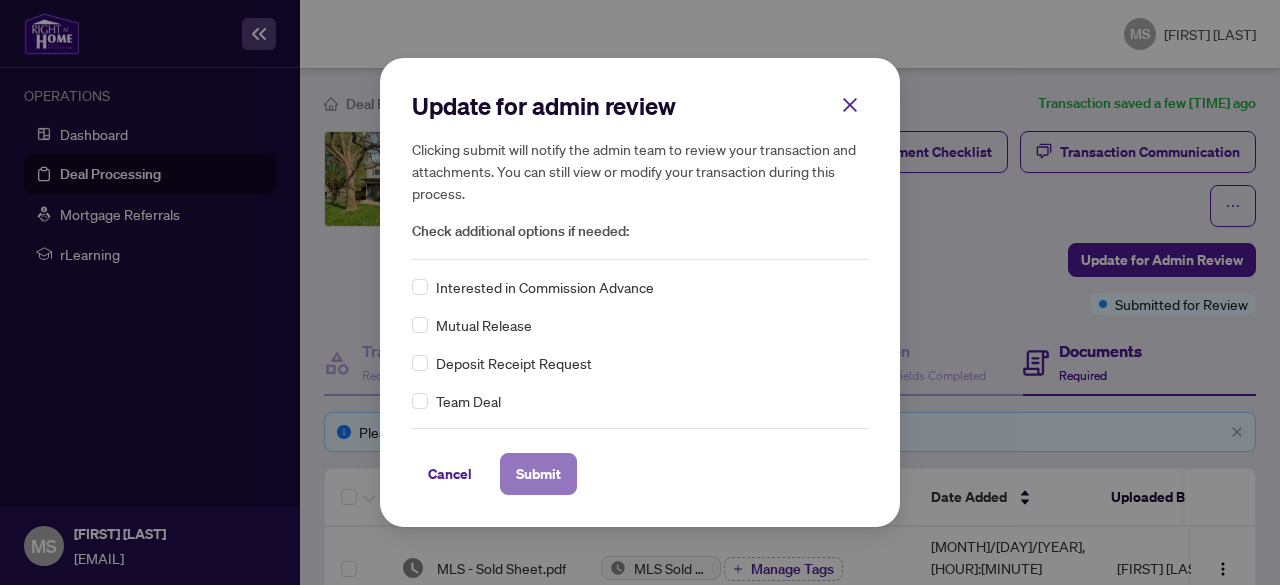 click on "Submit" at bounding box center (0, 0) 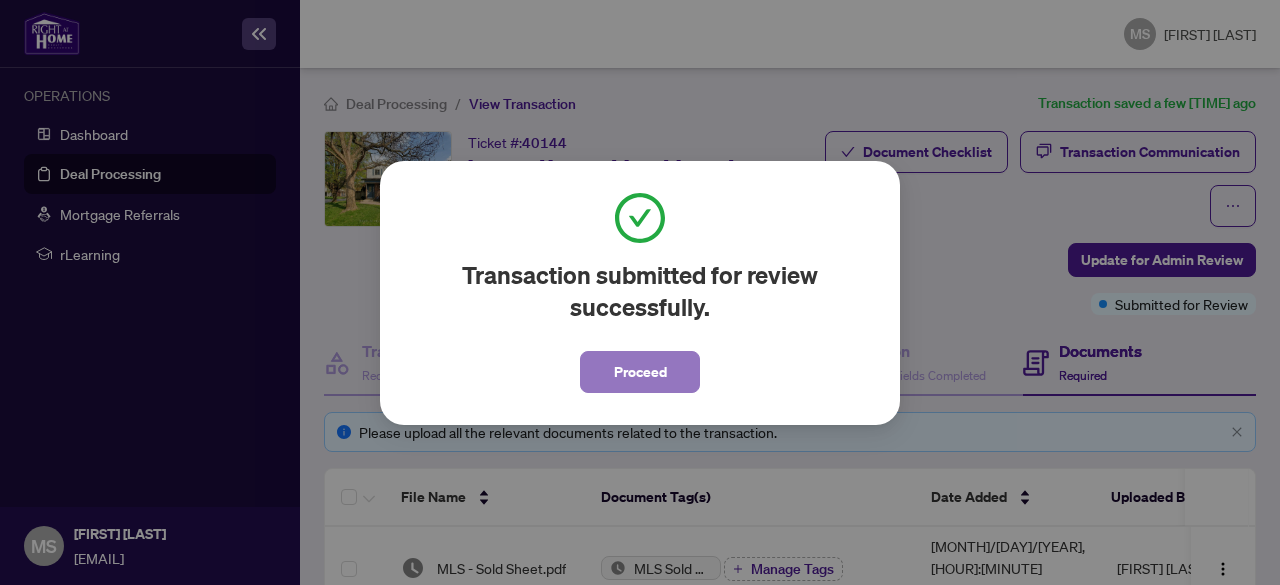 click on "Proceed" at bounding box center [640, 372] 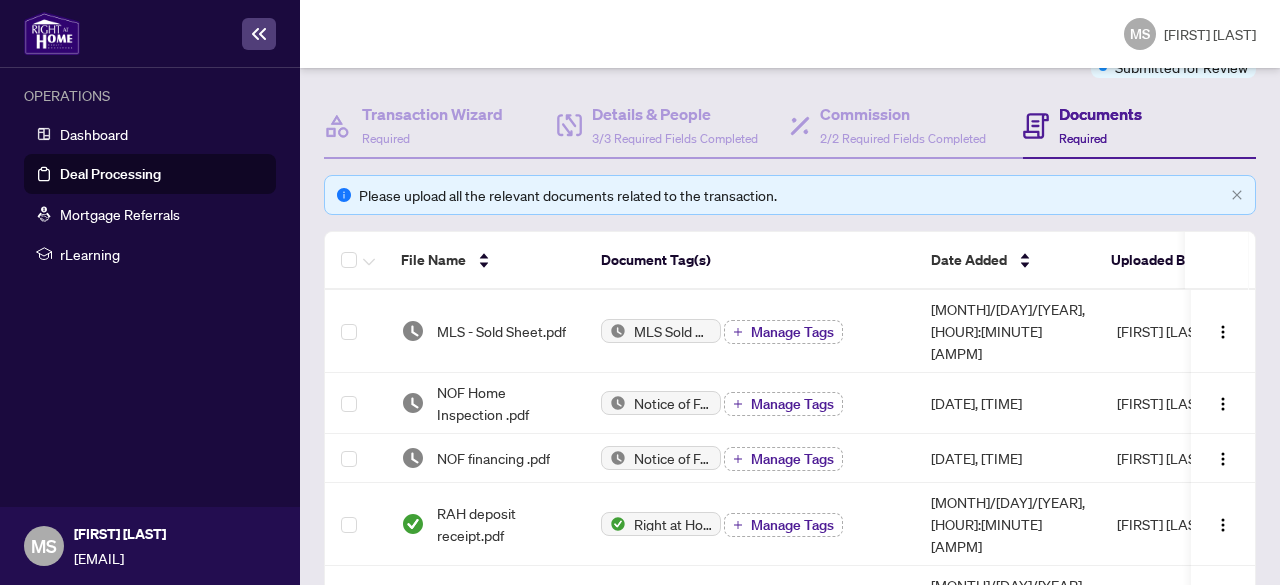 scroll, scrollTop: 100, scrollLeft: 0, axis: vertical 